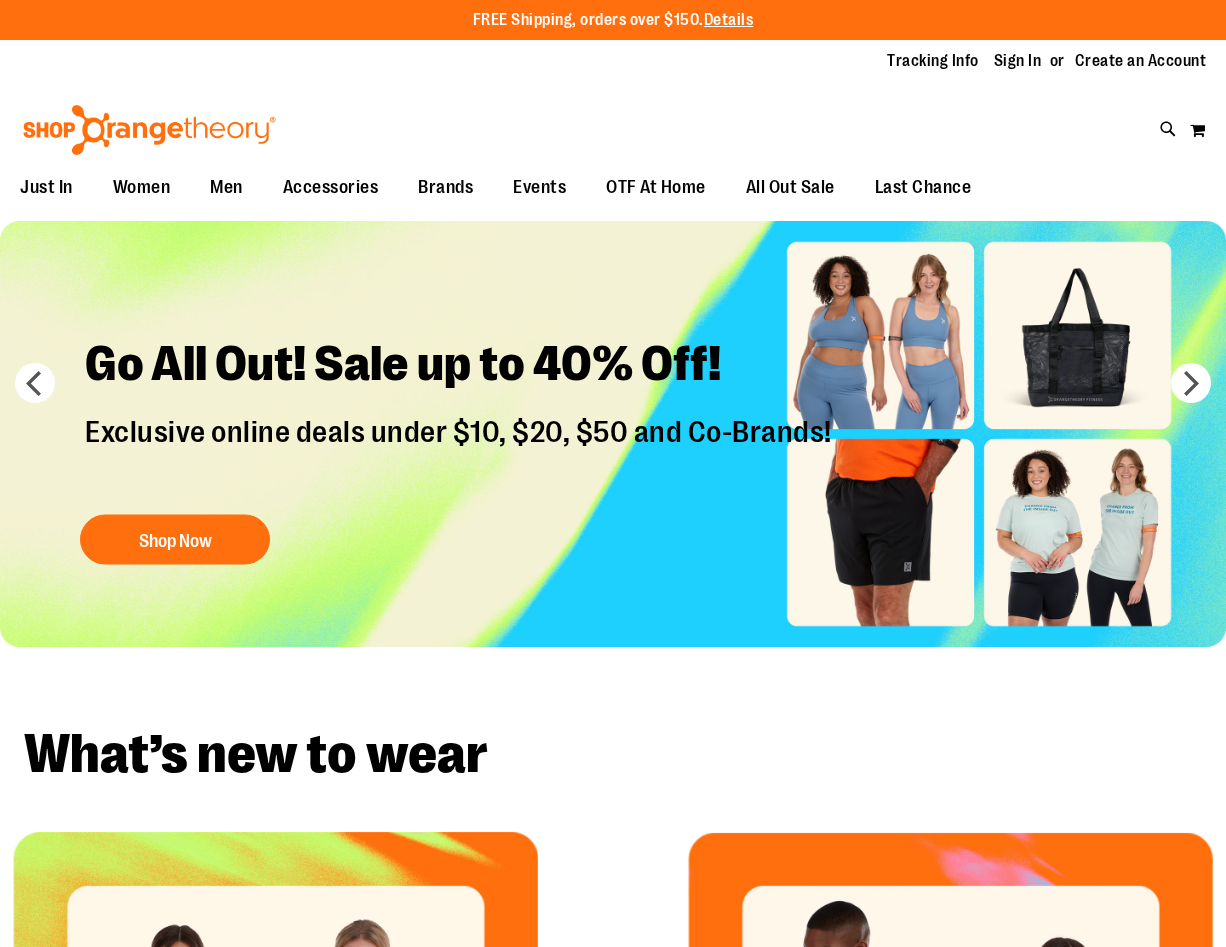 scroll, scrollTop: 0, scrollLeft: 0, axis: both 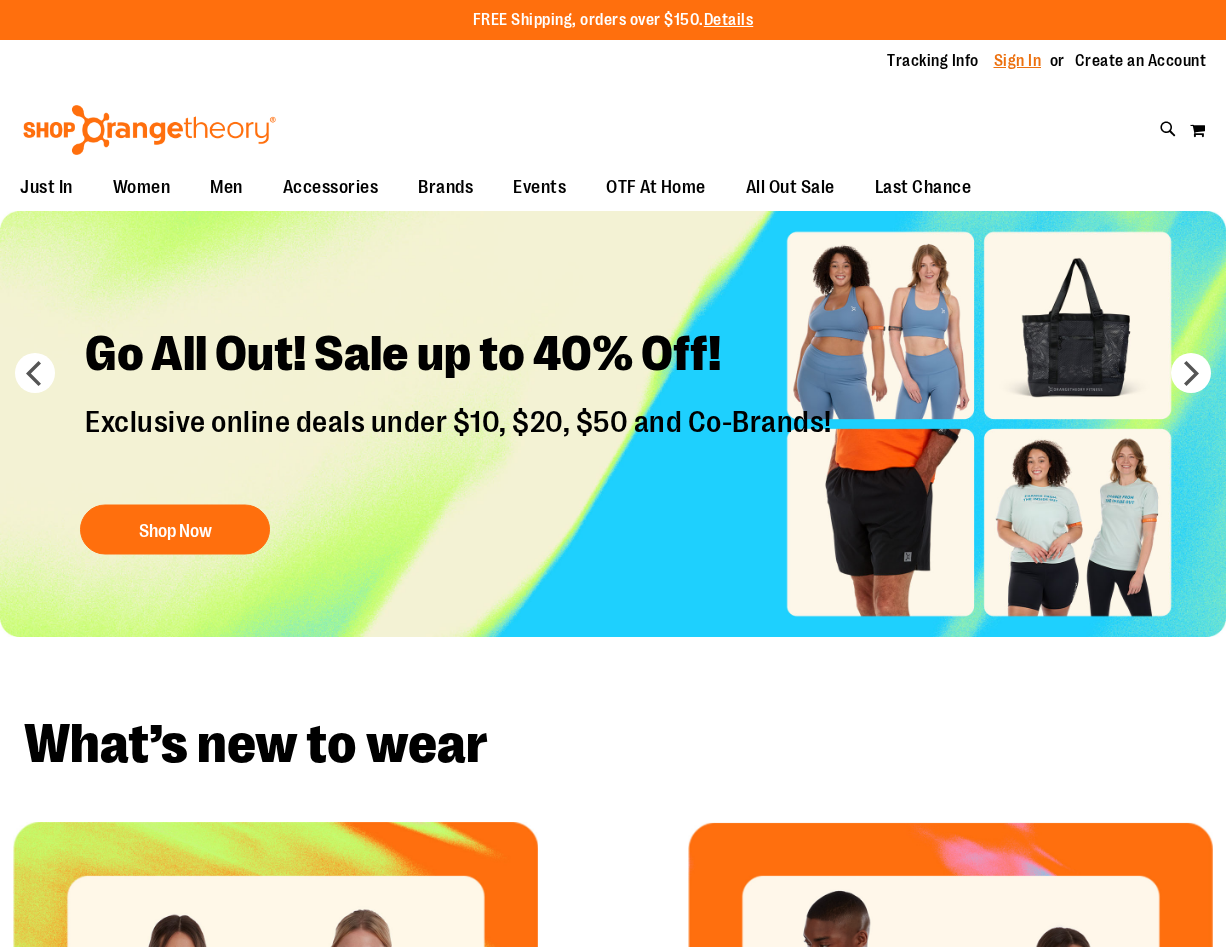 click on "Sign In" at bounding box center [1018, 61] 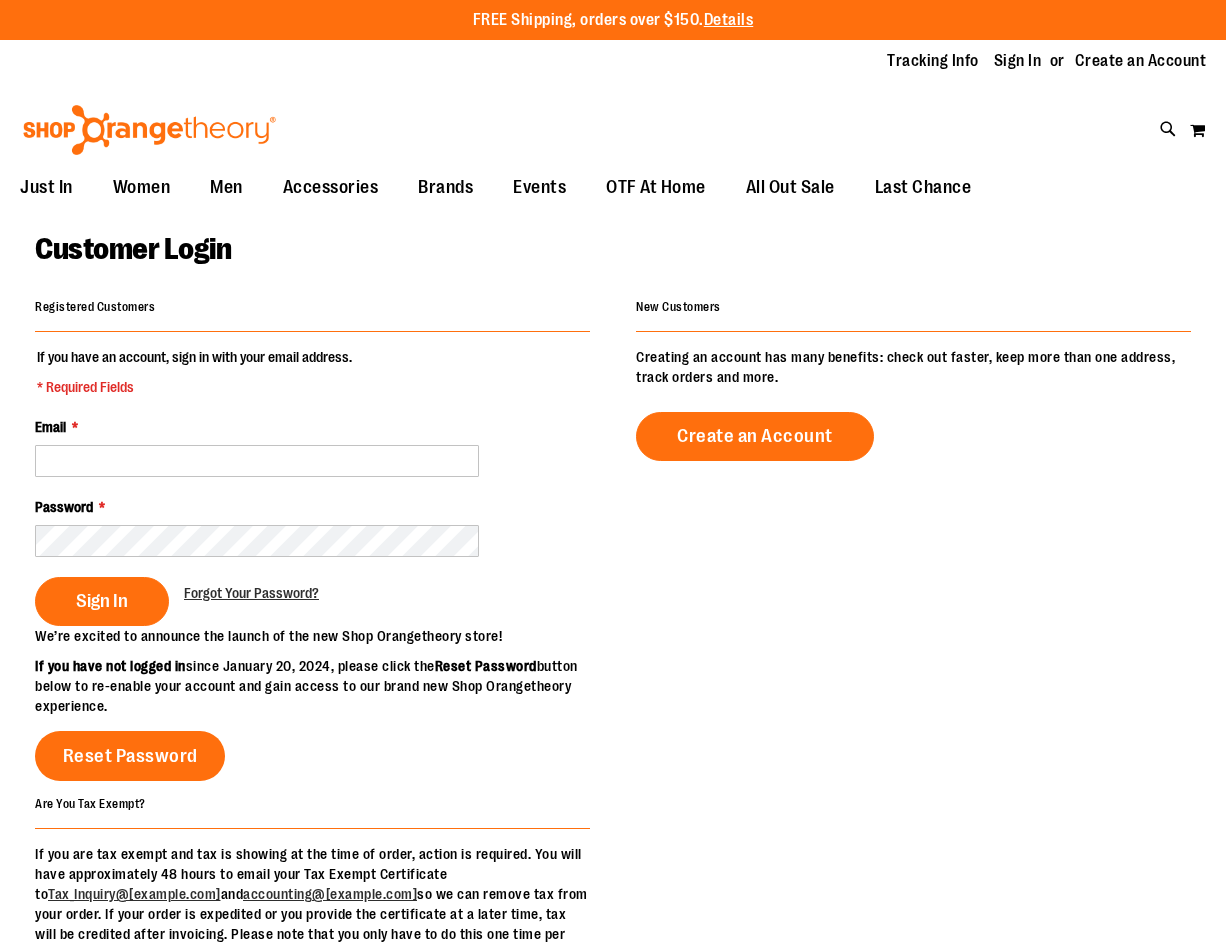 scroll, scrollTop: 0, scrollLeft: 0, axis: both 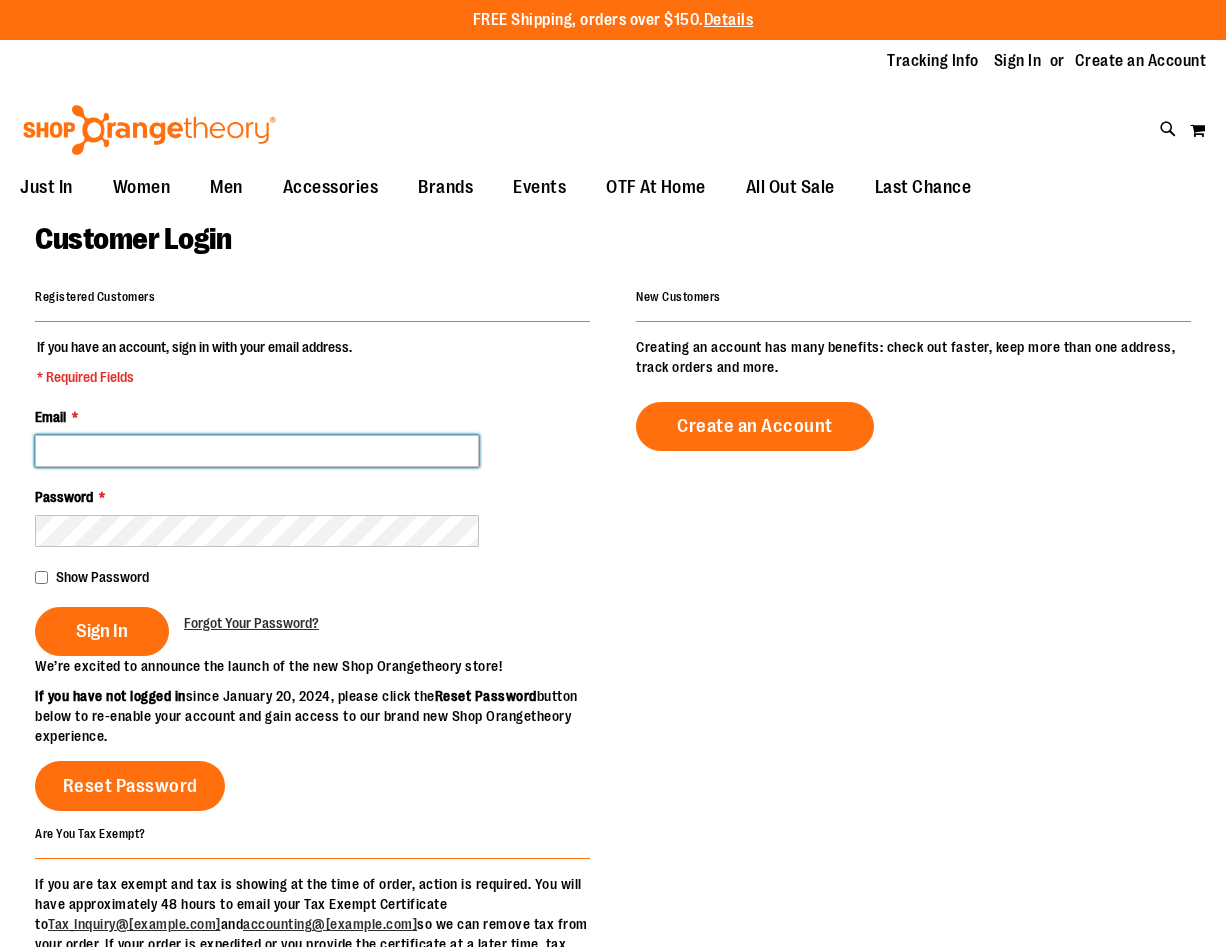 click on "Email *" at bounding box center [257, 451] 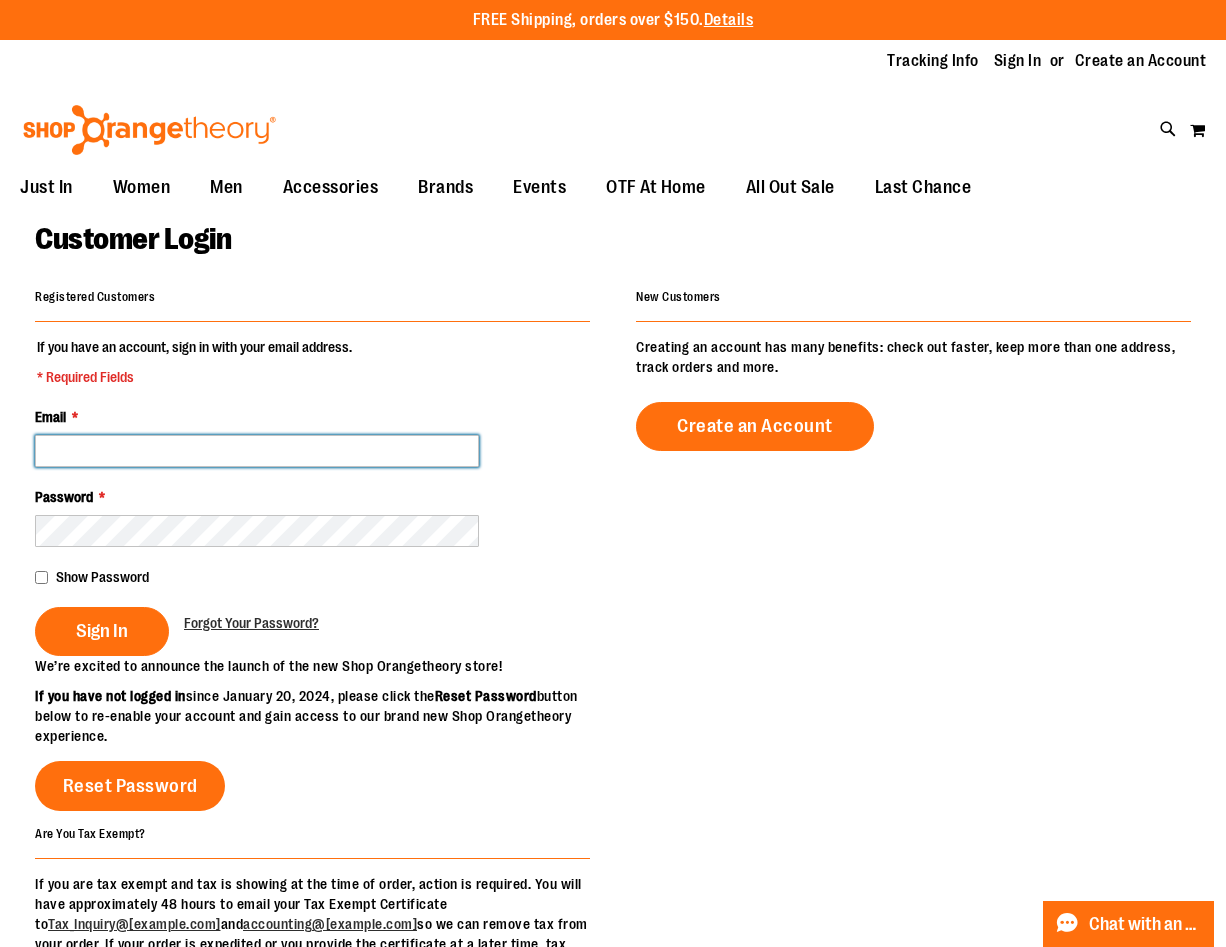 type on "**********" 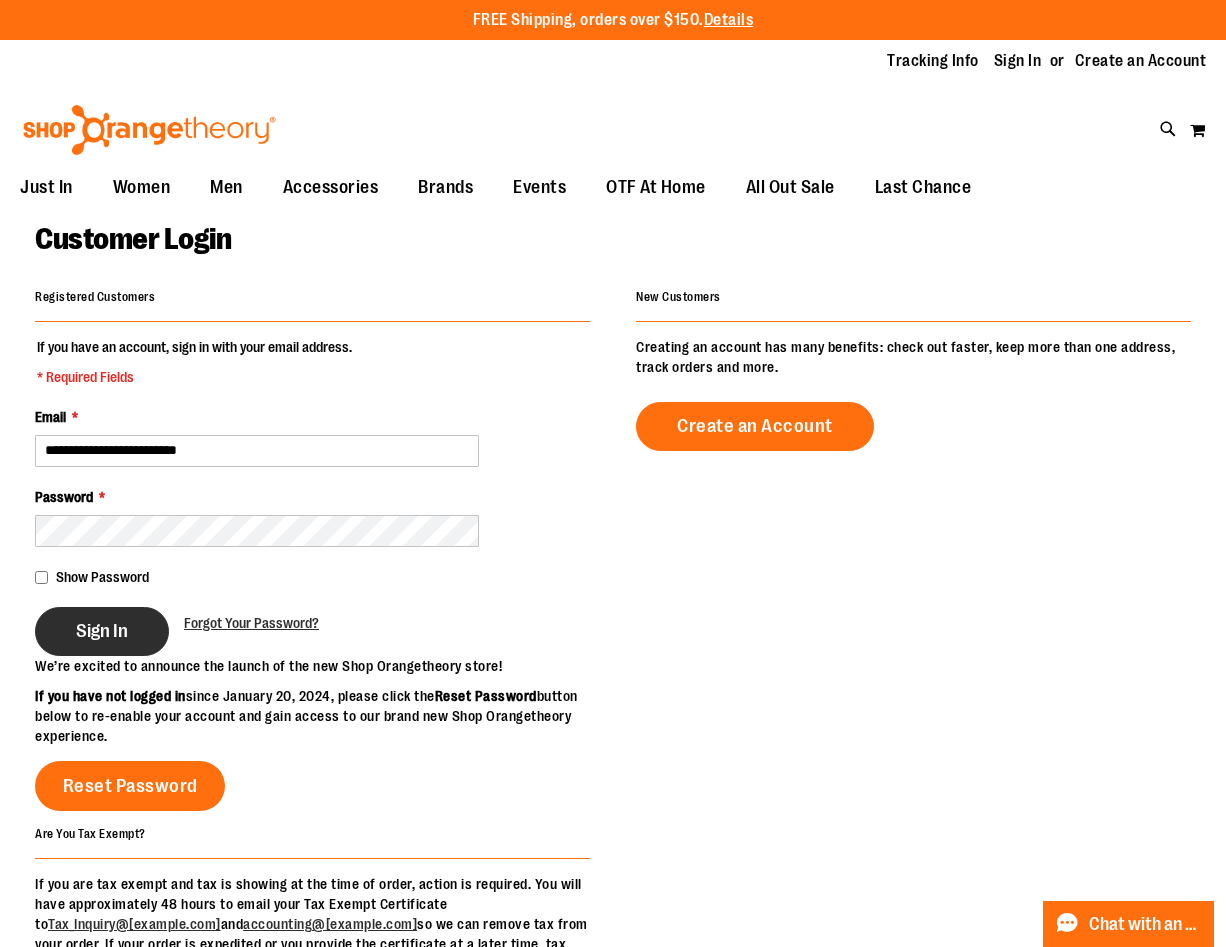 click on "Sign In" at bounding box center [102, 631] 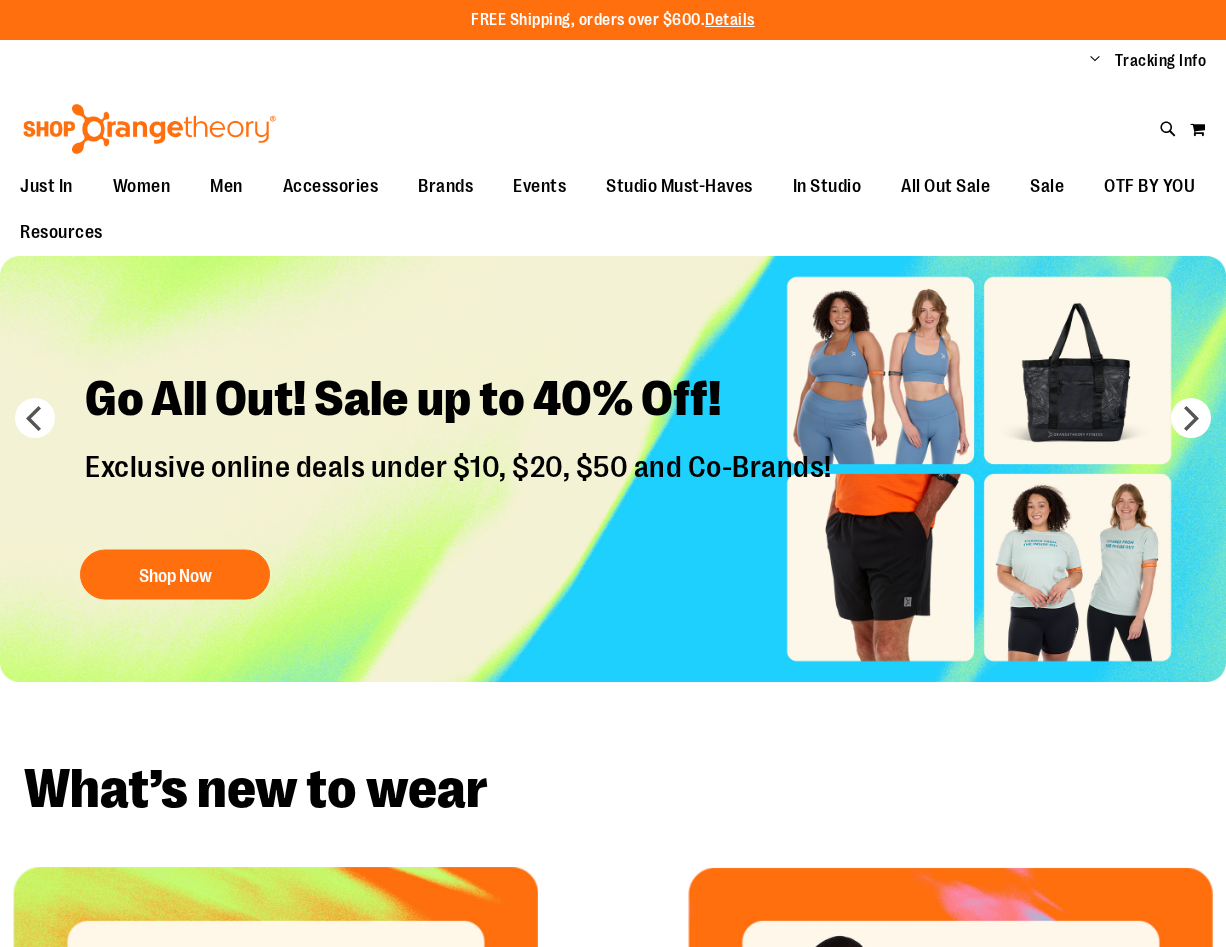 scroll, scrollTop: 0, scrollLeft: 0, axis: both 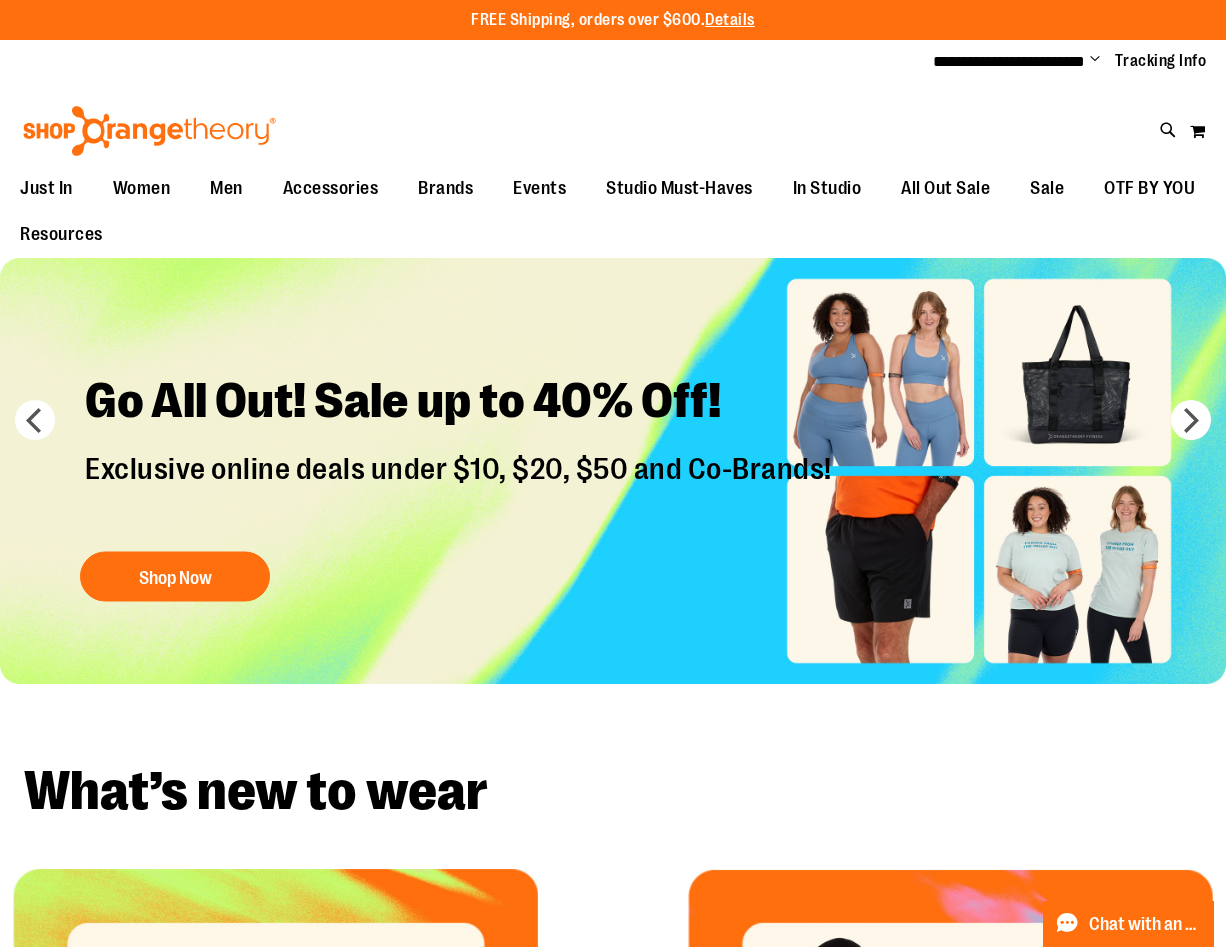 click on "Go All Out! Sale up to 40% Off!" at bounding box center [461, 402] 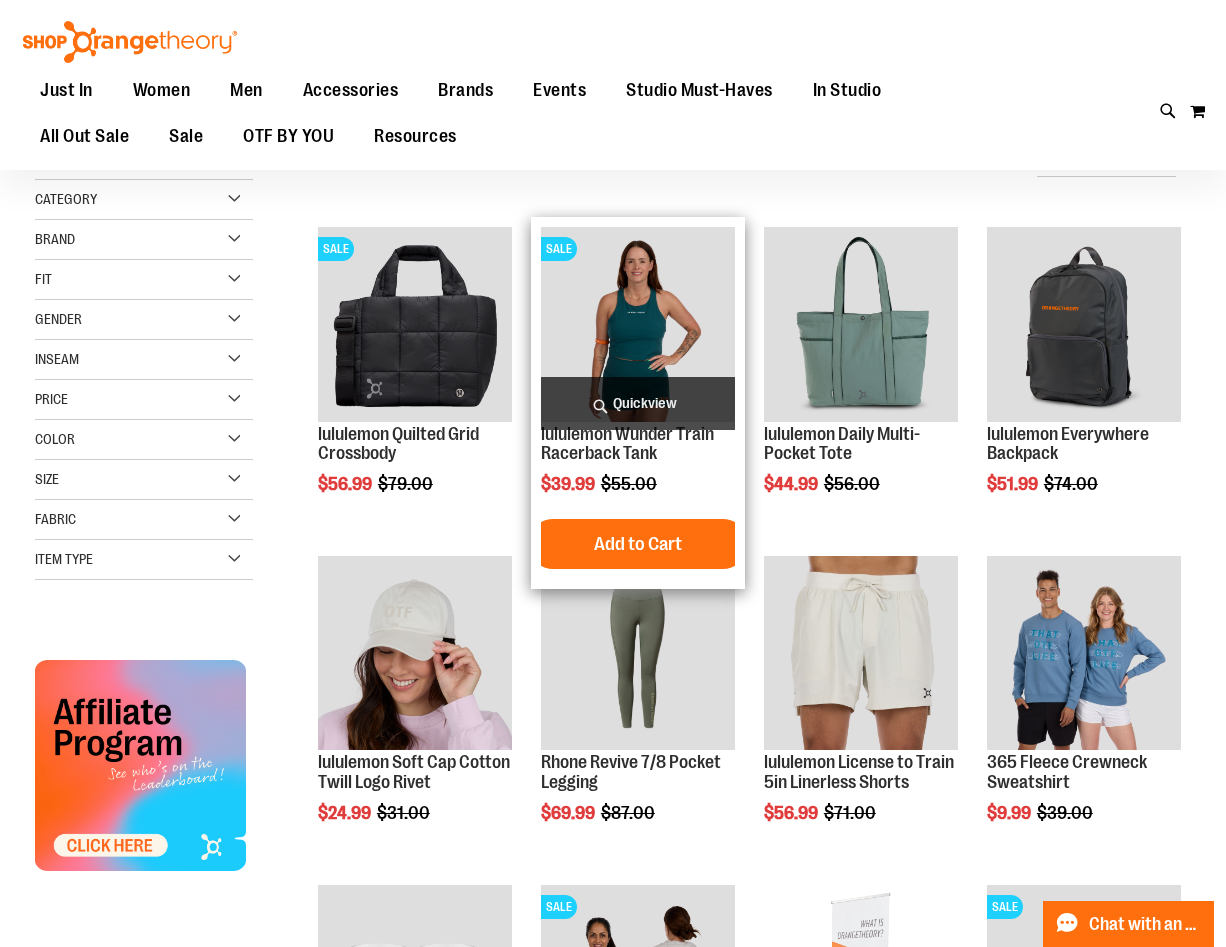 scroll, scrollTop: 227, scrollLeft: 0, axis: vertical 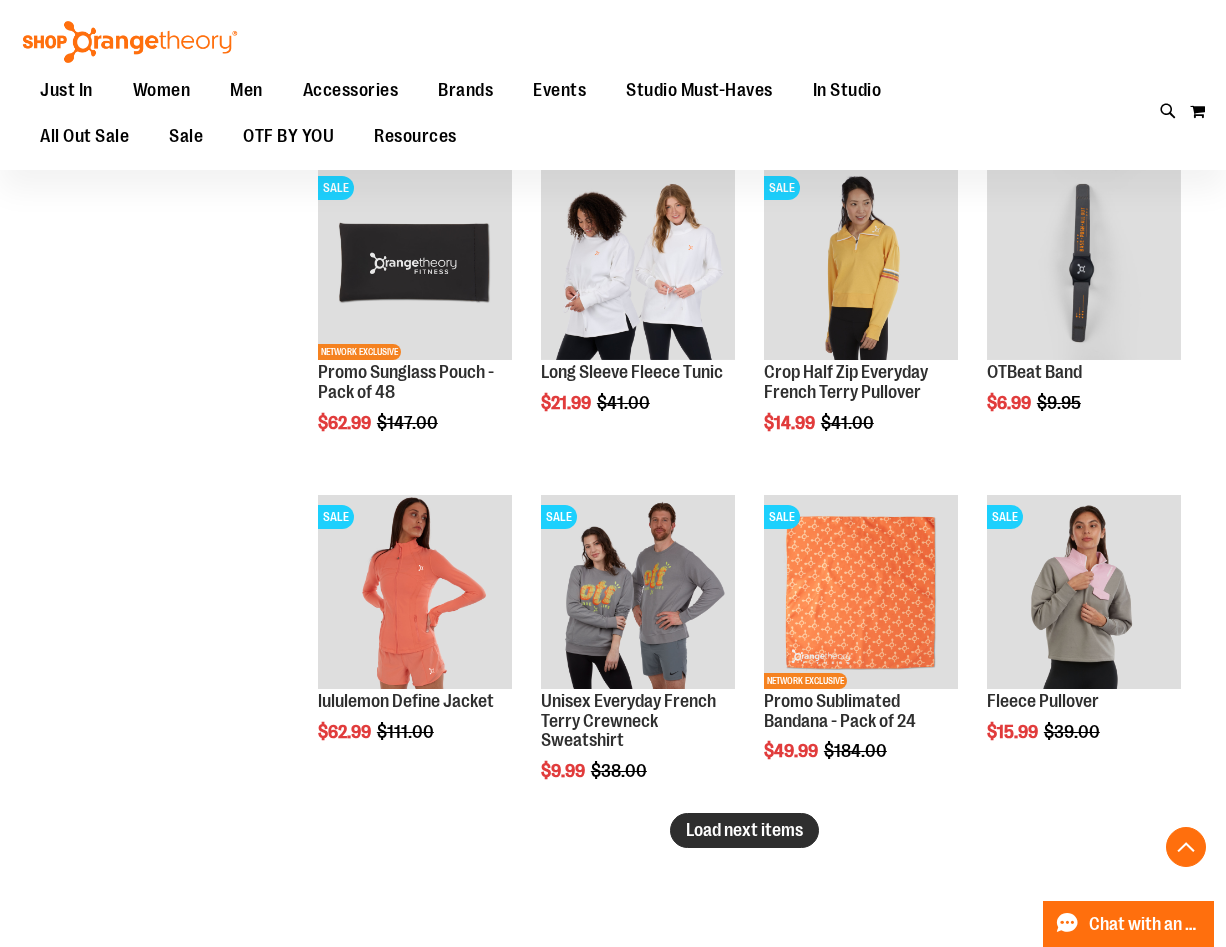 click on "Load next items" at bounding box center [744, 830] 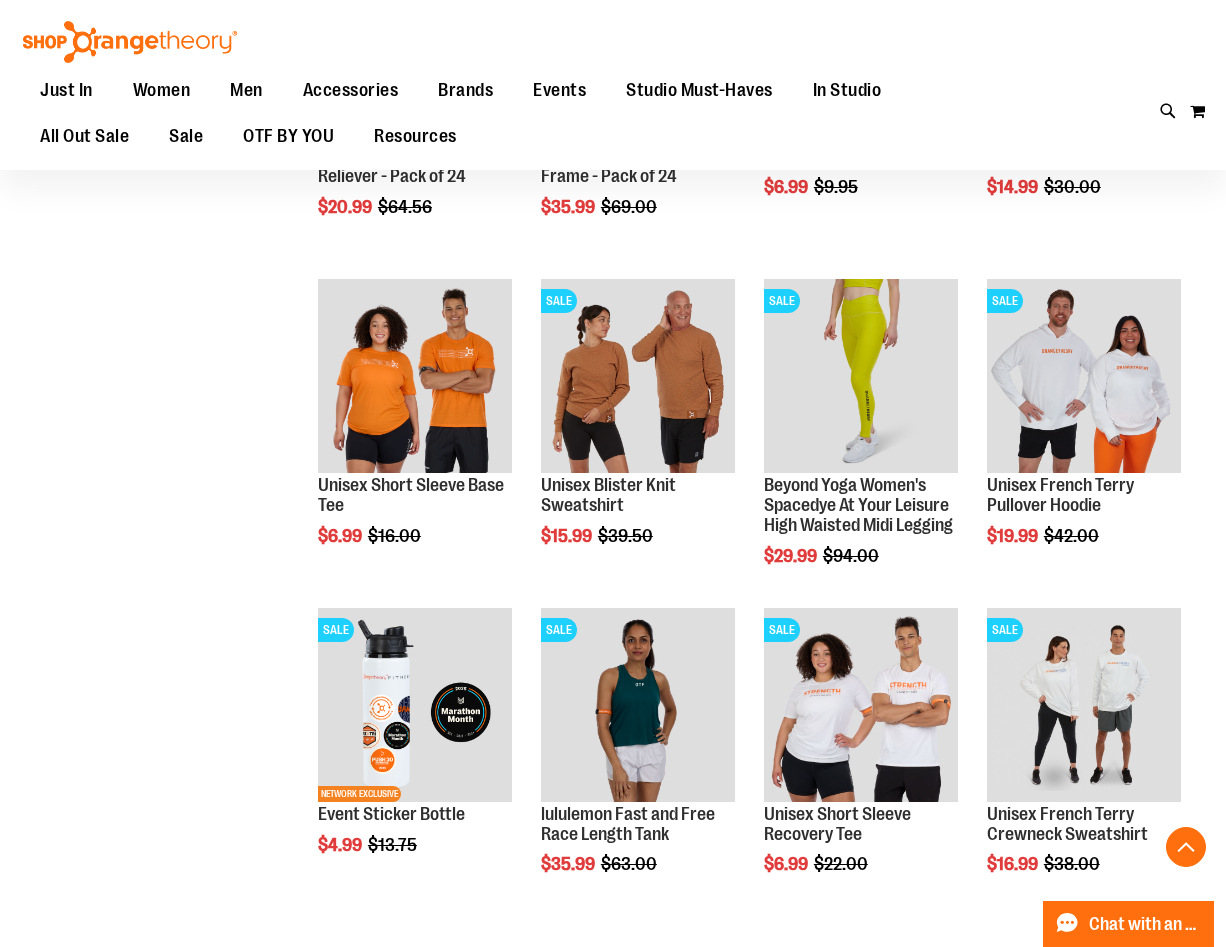 scroll, scrollTop: 3516, scrollLeft: 0, axis: vertical 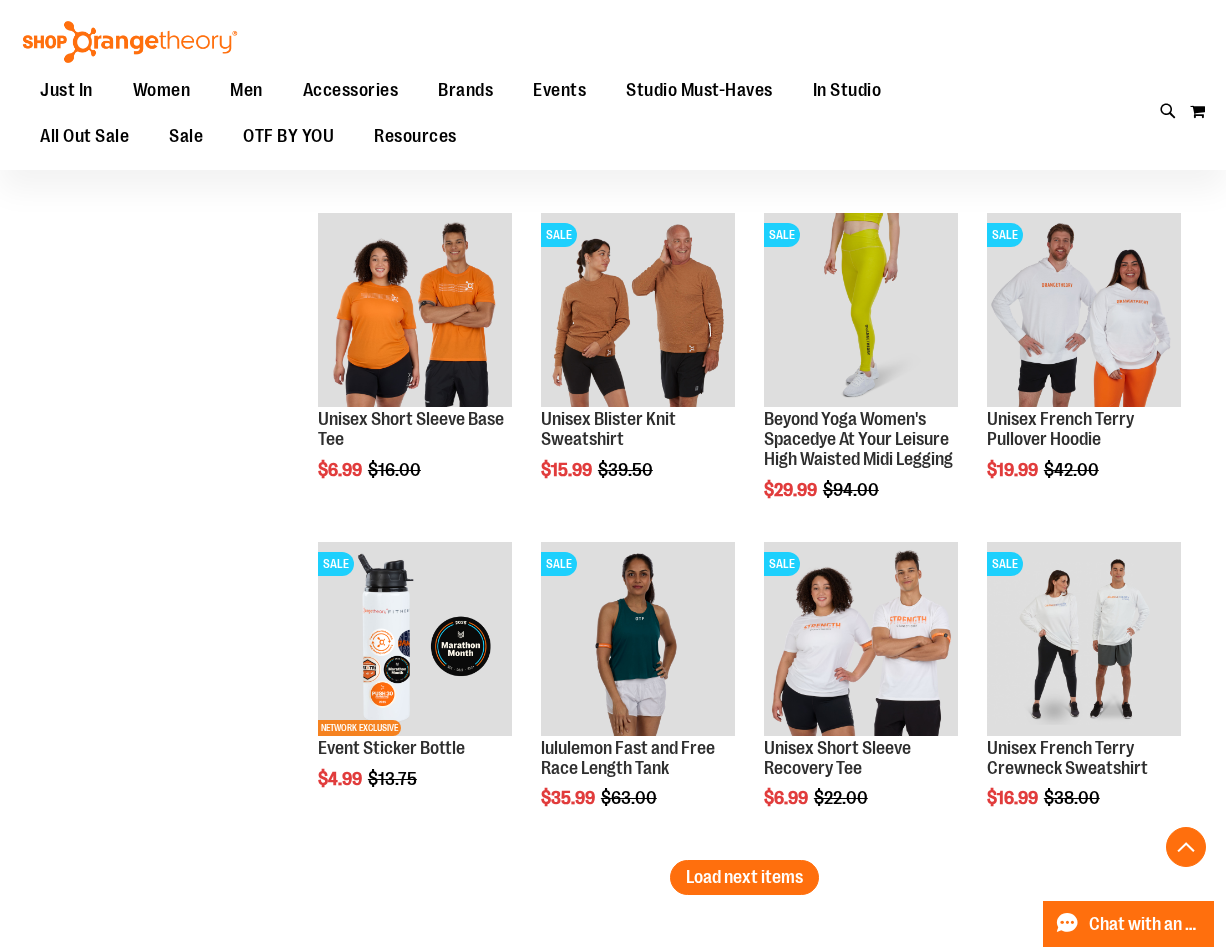 click on "Load next items" at bounding box center [744, 877] 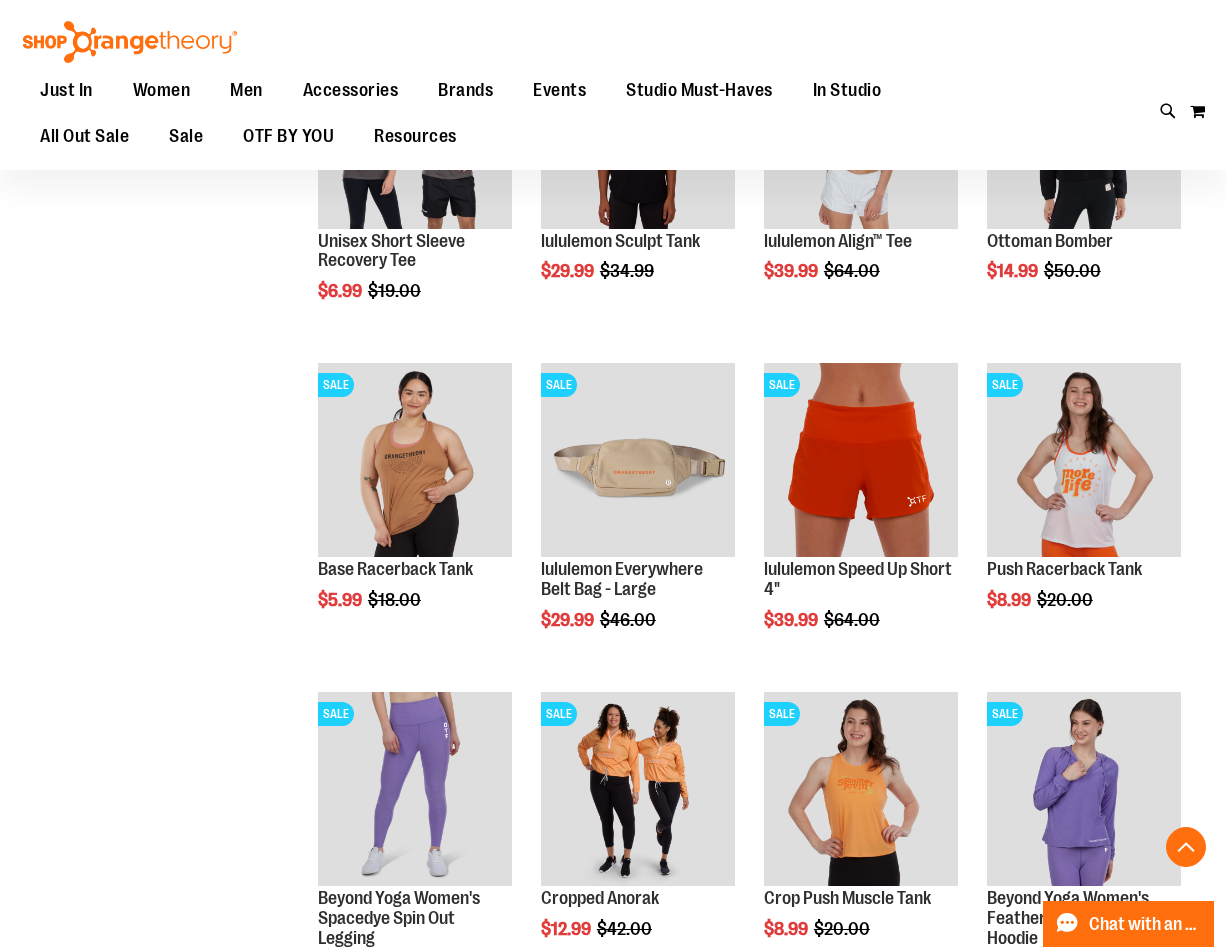 scroll, scrollTop: 4922, scrollLeft: 0, axis: vertical 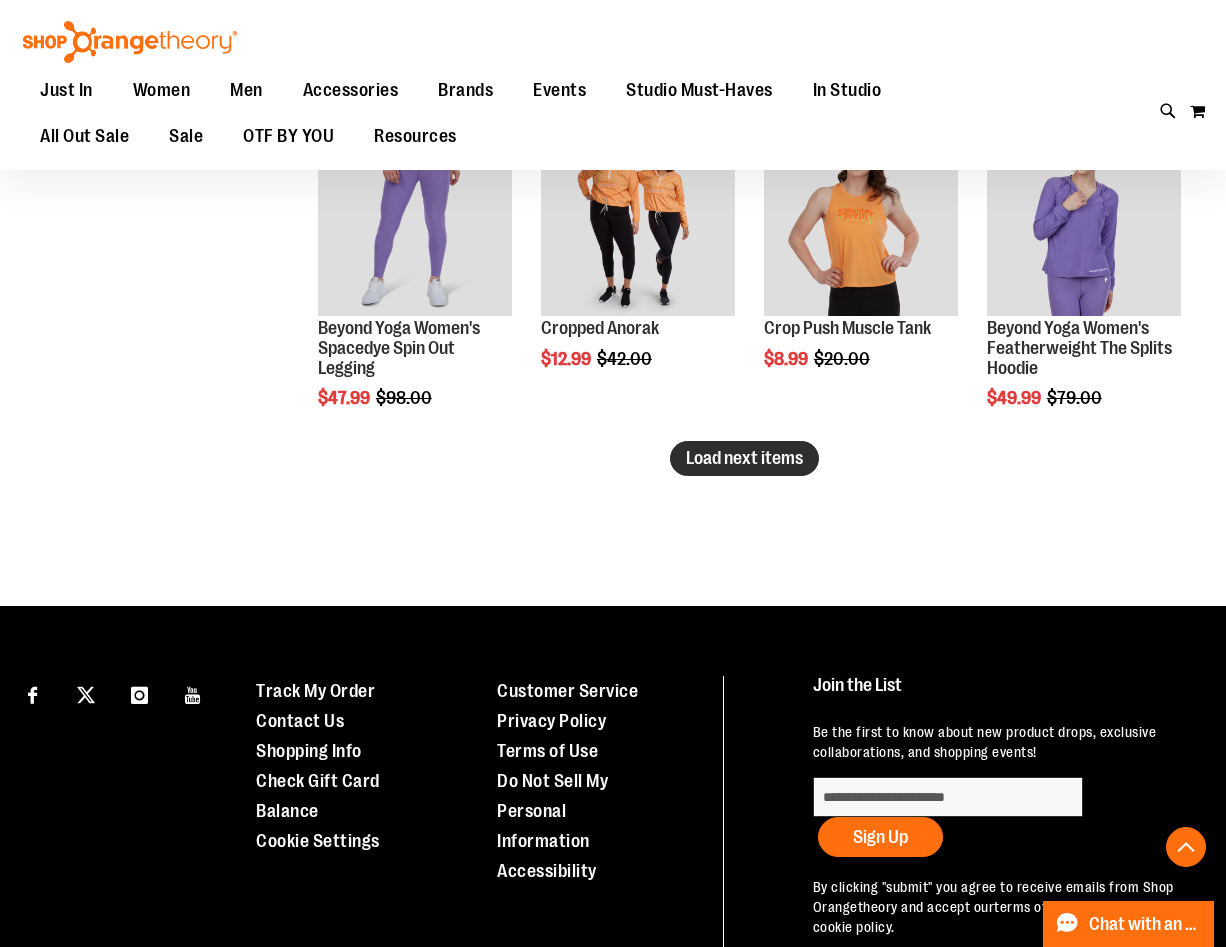 click on "Load next items" at bounding box center (744, 458) 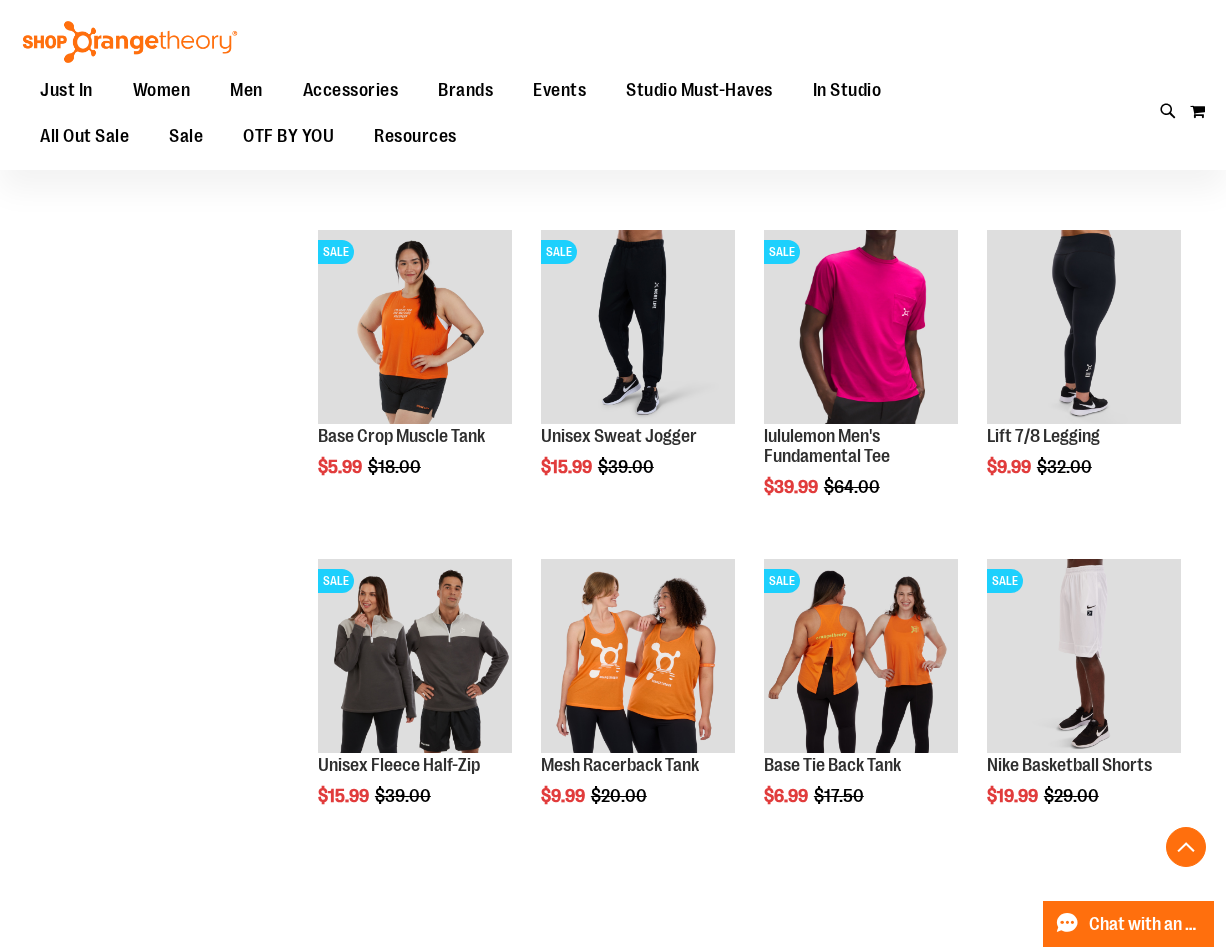 scroll, scrollTop: 5960, scrollLeft: 0, axis: vertical 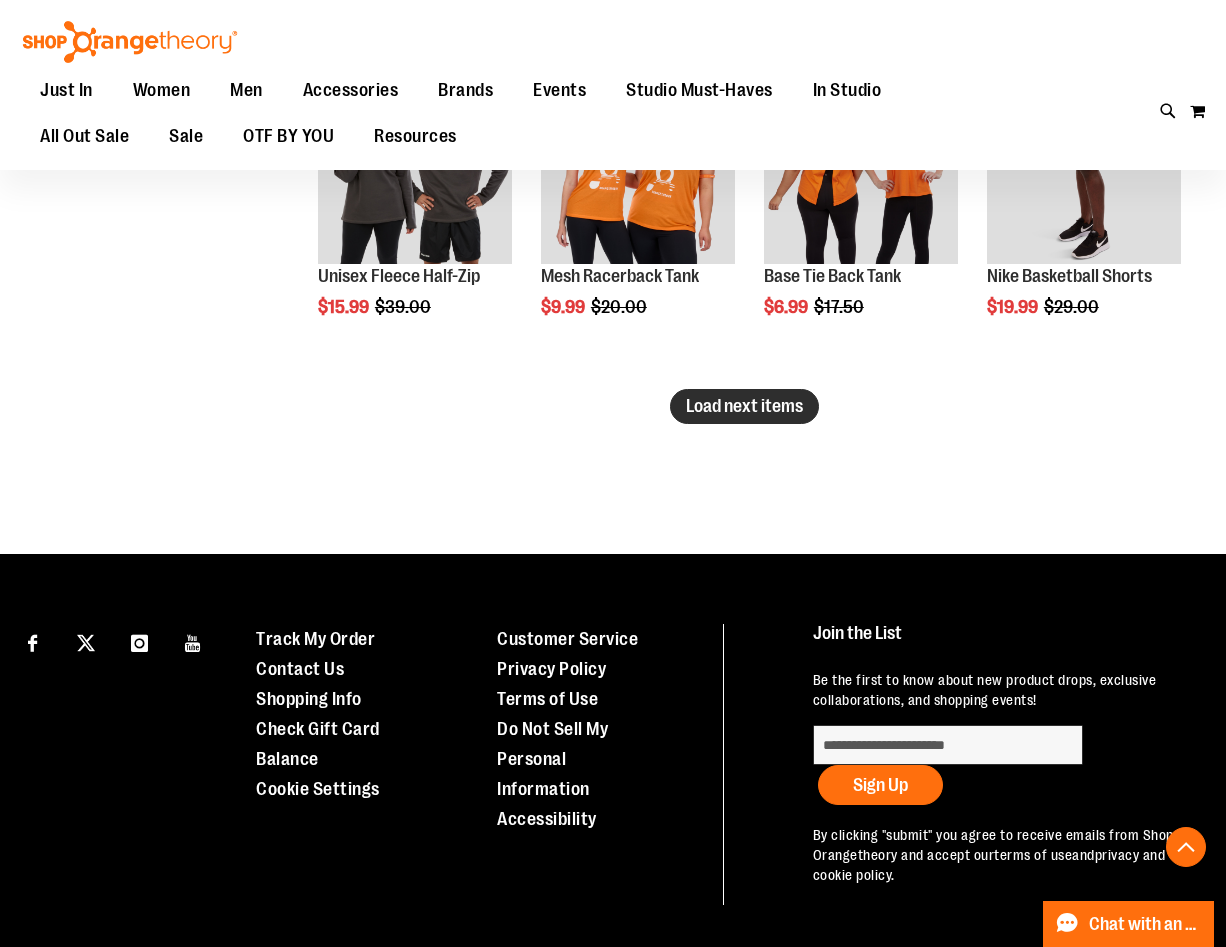 click on "Load next items" at bounding box center (744, 406) 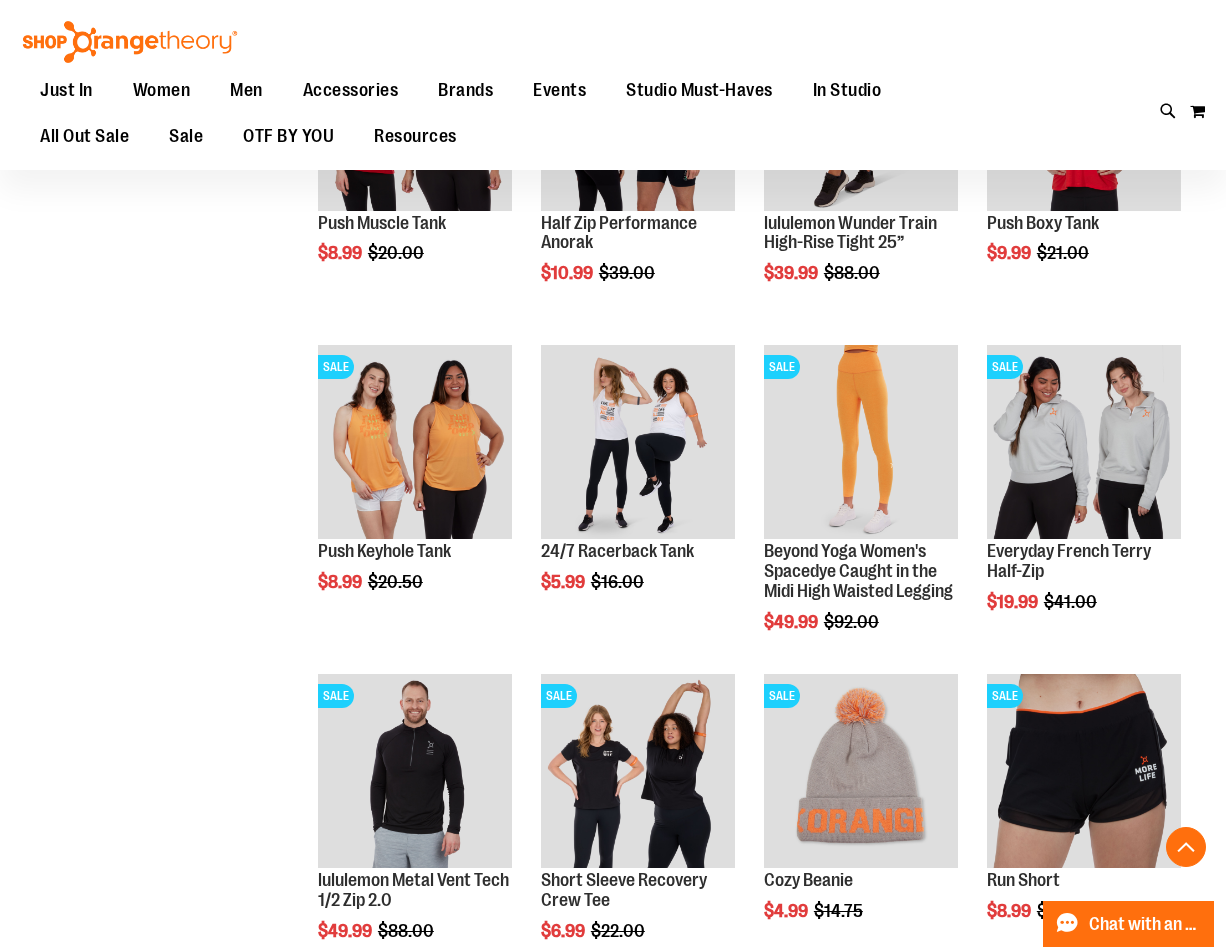 scroll, scrollTop: 7004, scrollLeft: 0, axis: vertical 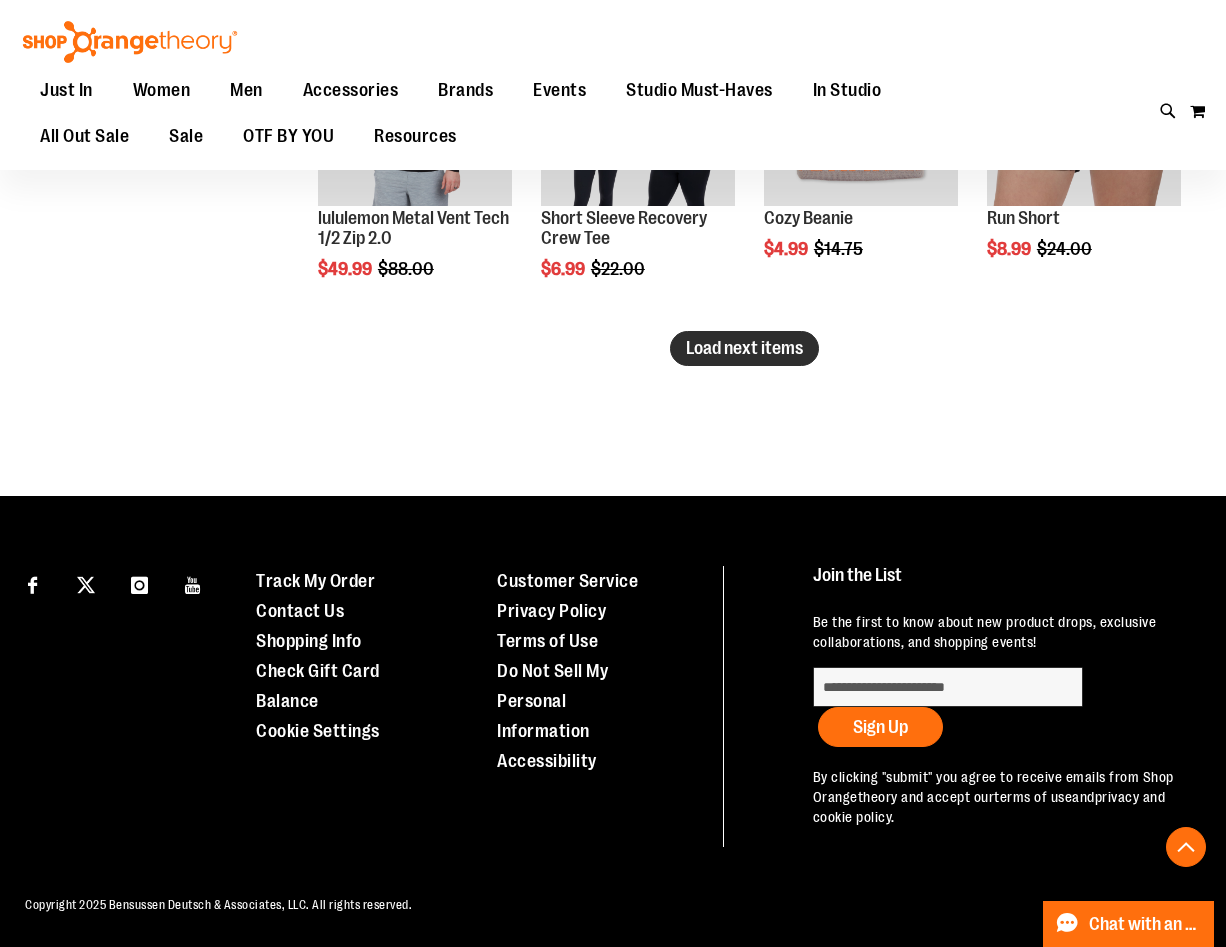 click on "Load next items" at bounding box center (744, 348) 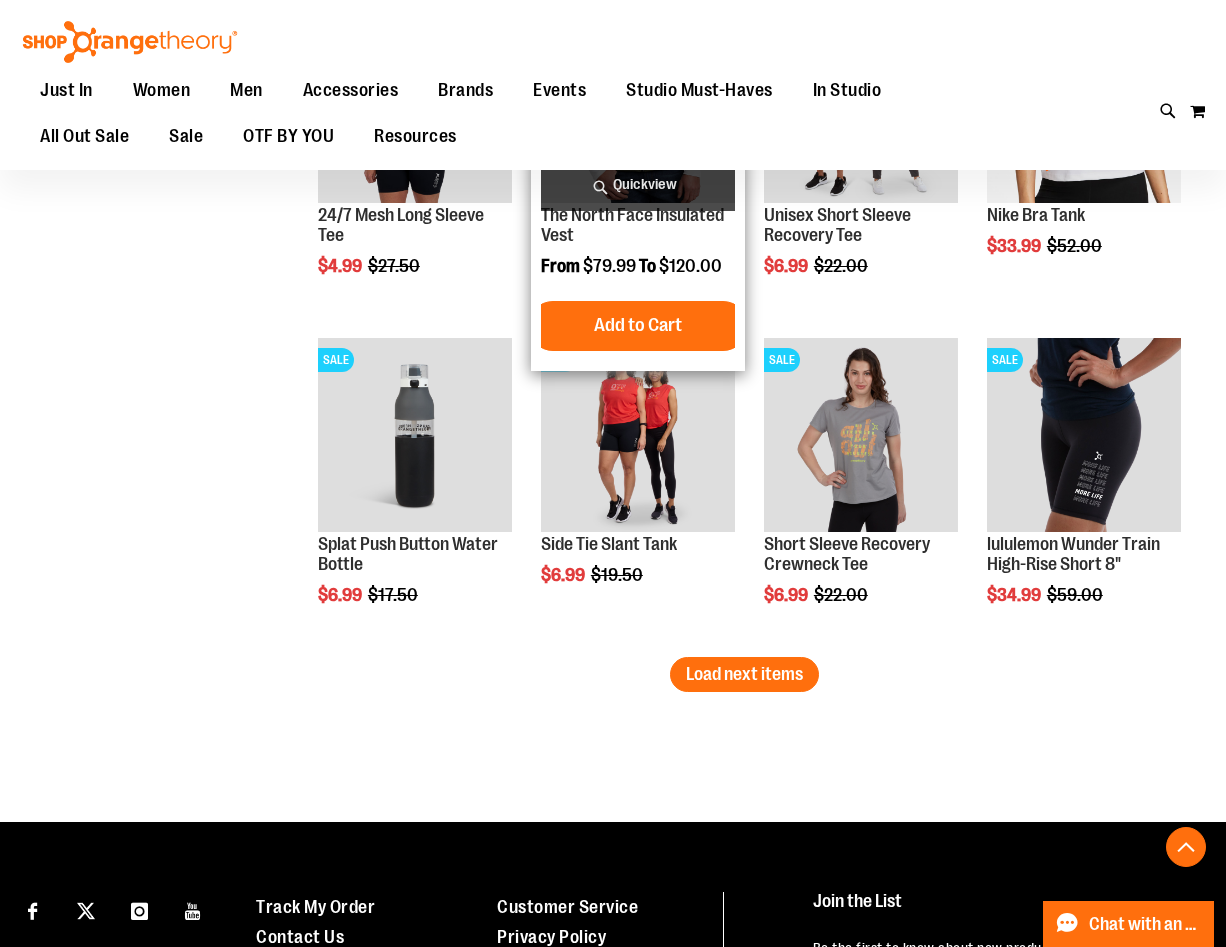 scroll, scrollTop: 7847, scrollLeft: 0, axis: vertical 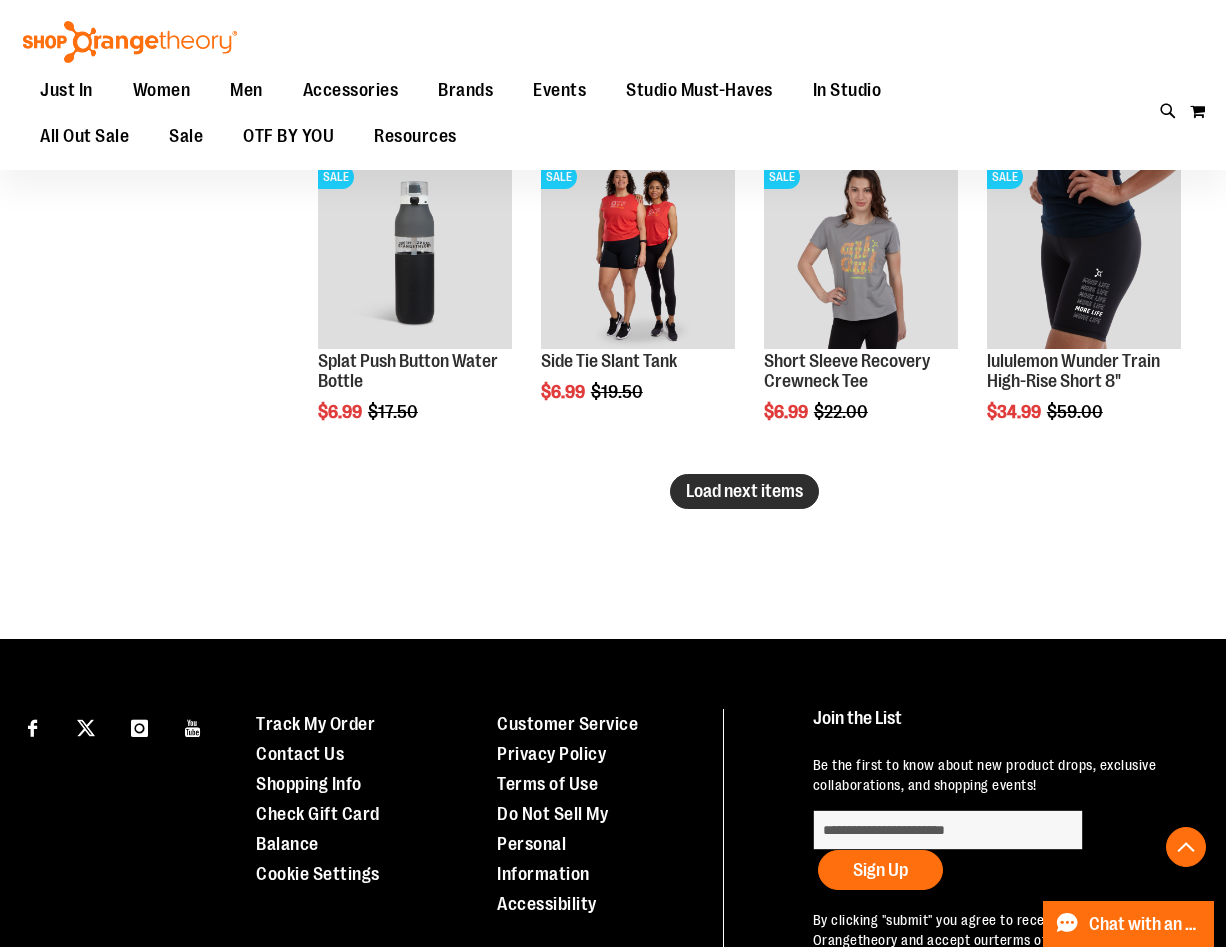 click on "Load next items" at bounding box center (744, 491) 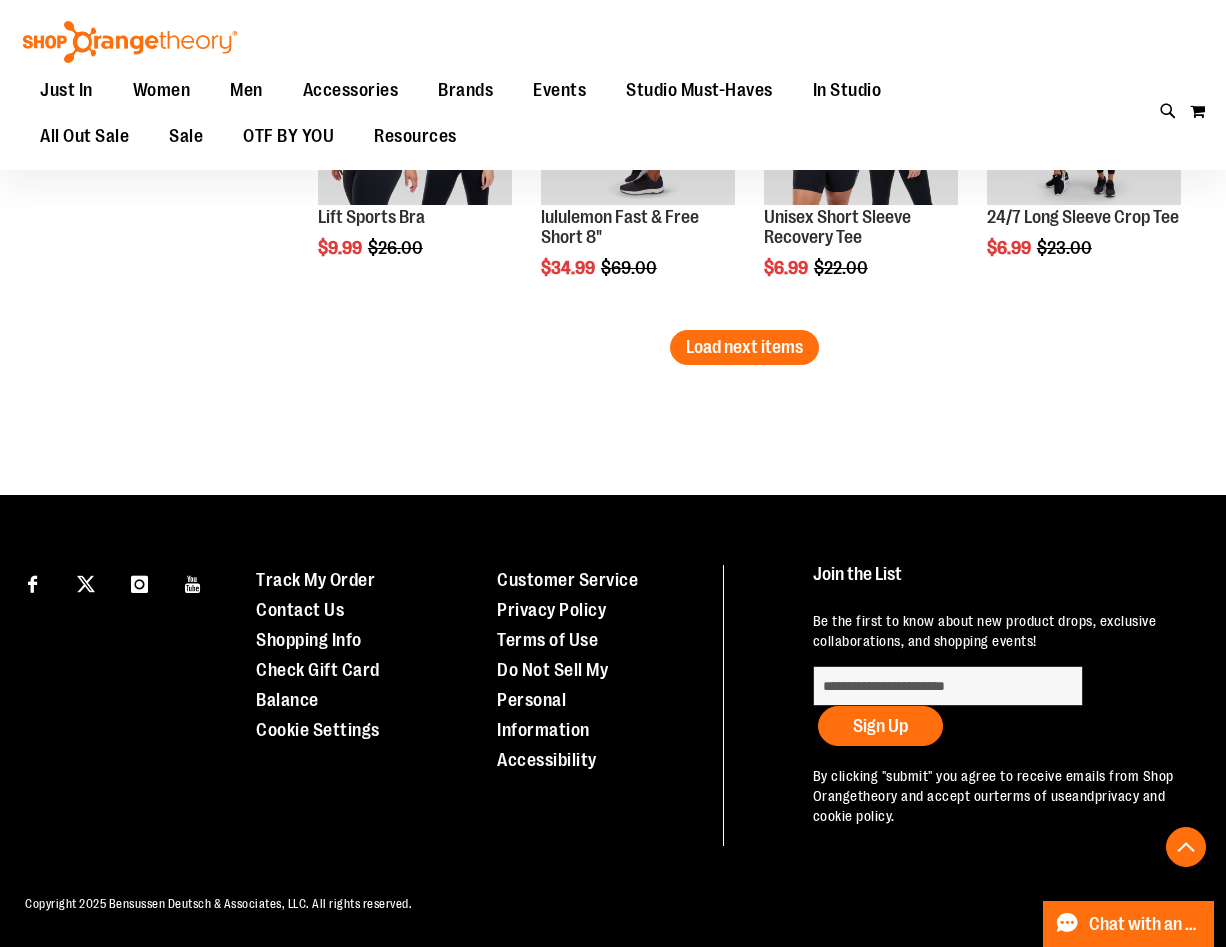 scroll, scrollTop: 8807, scrollLeft: 0, axis: vertical 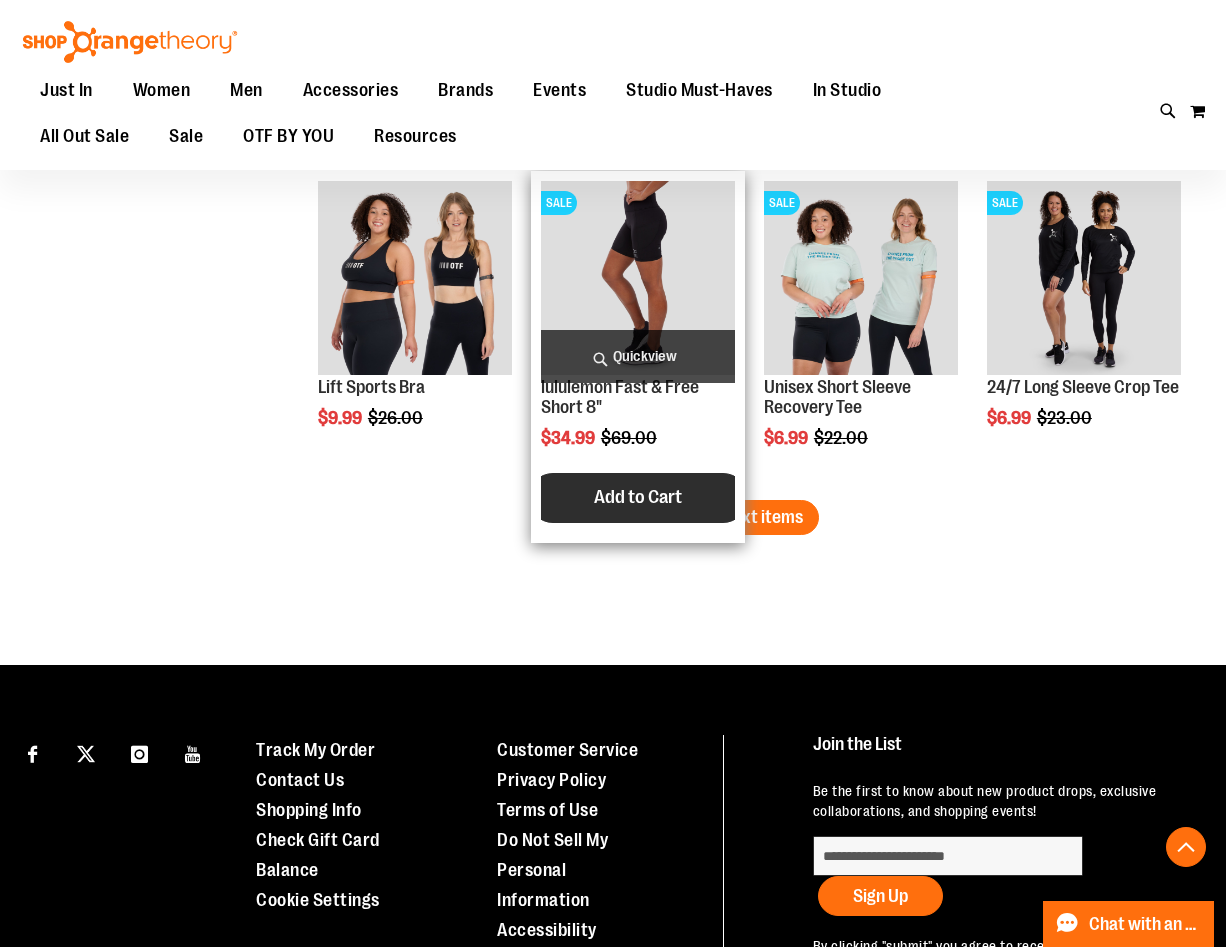 click on "Add to Cart" at bounding box center [638, 498] 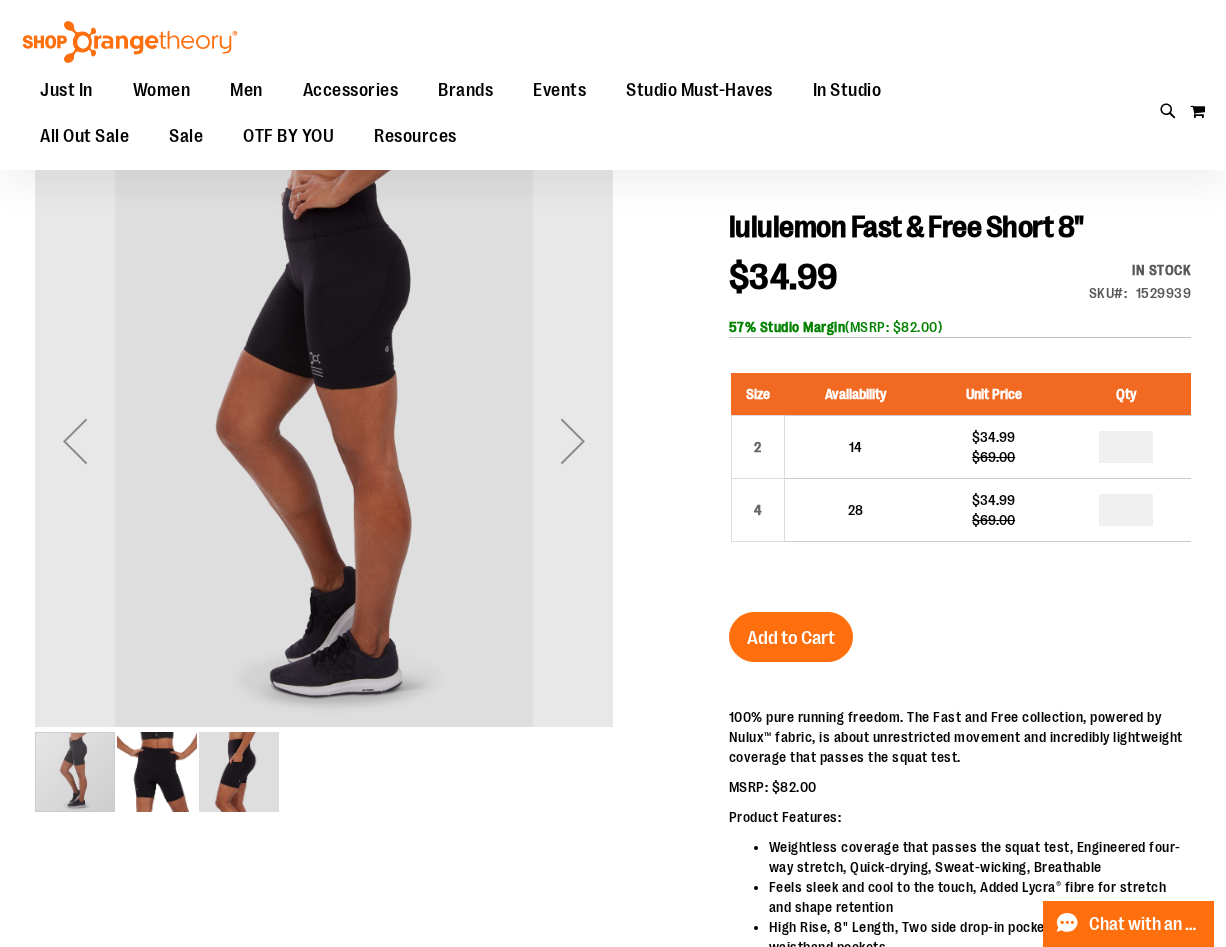 scroll, scrollTop: 229, scrollLeft: 0, axis: vertical 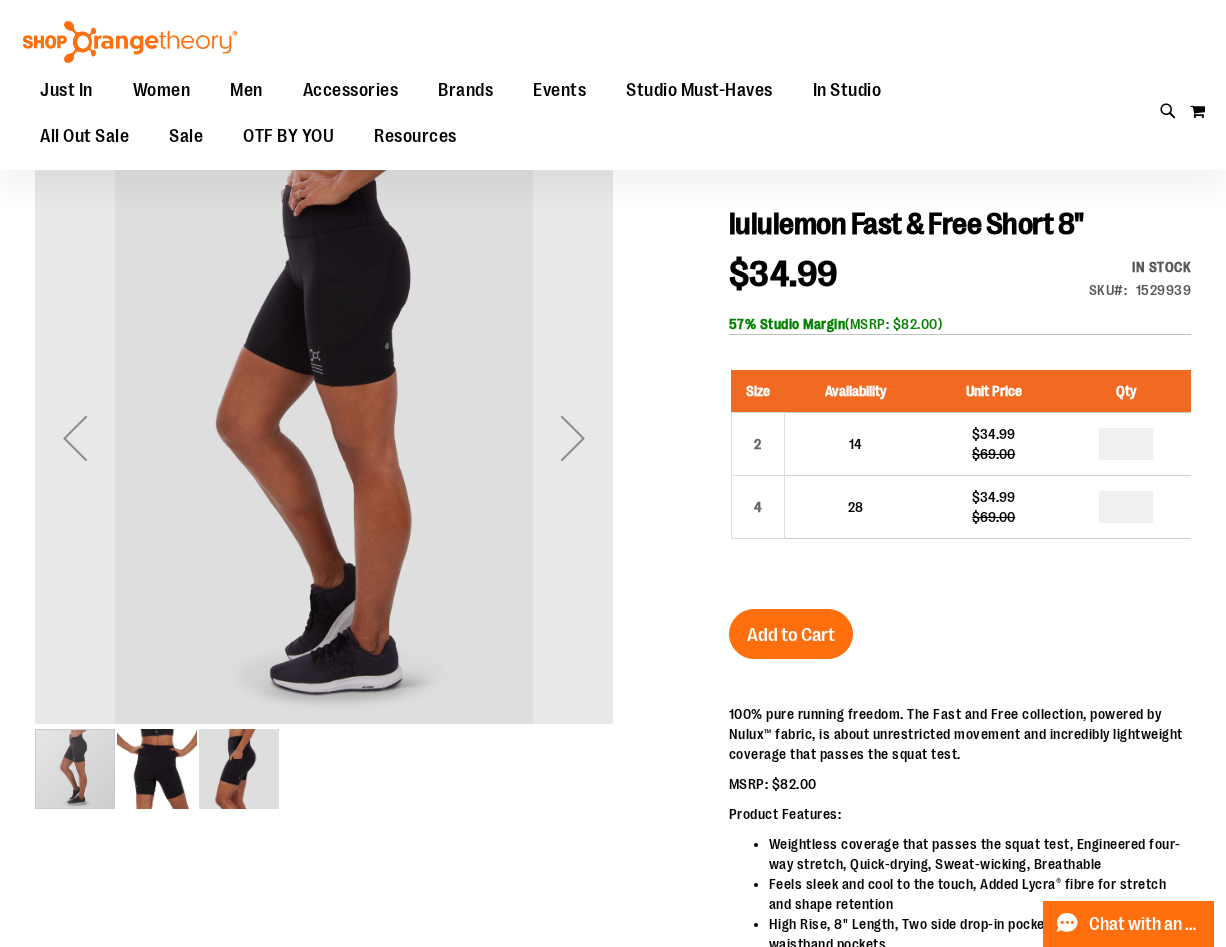 click at bounding box center [157, 769] 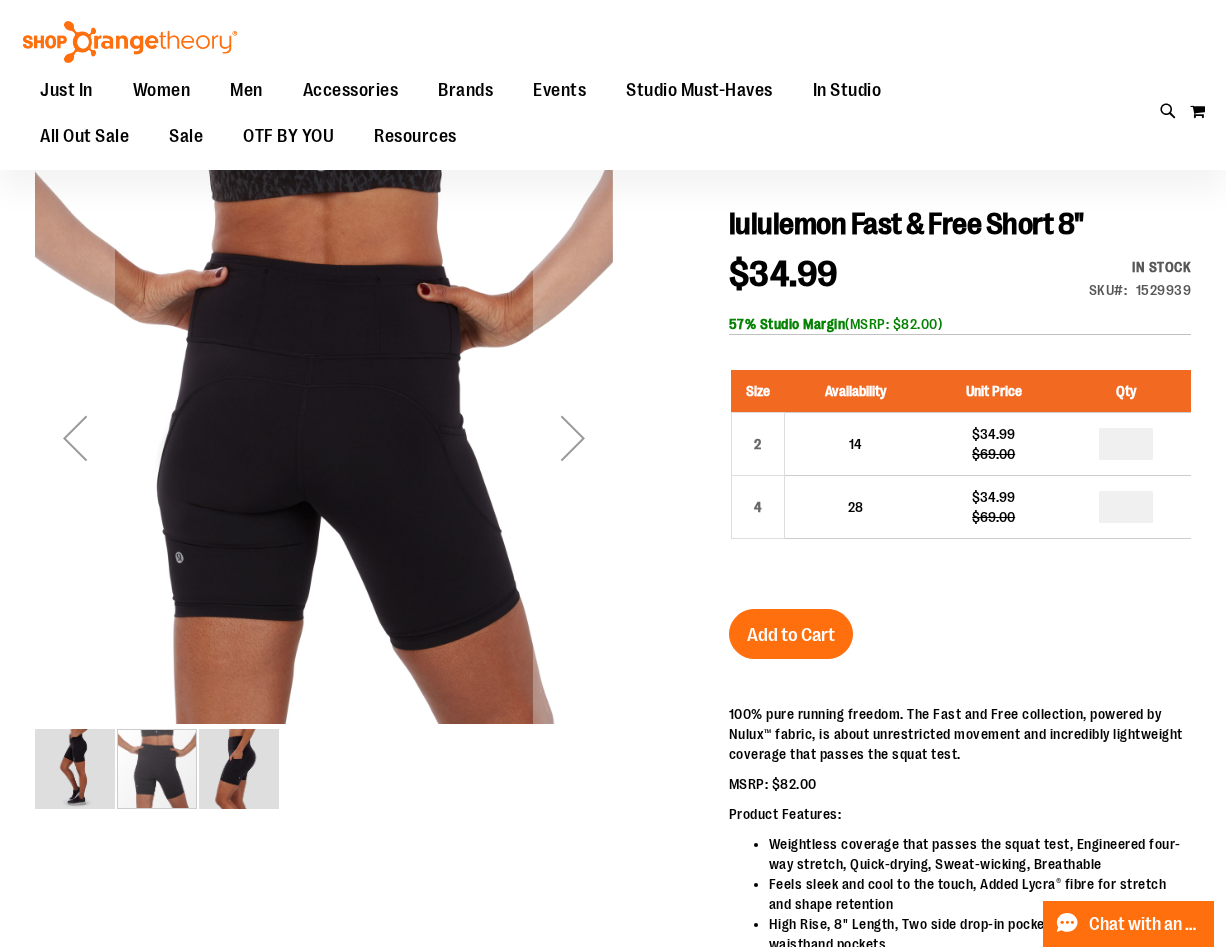 click at bounding box center (239, 769) 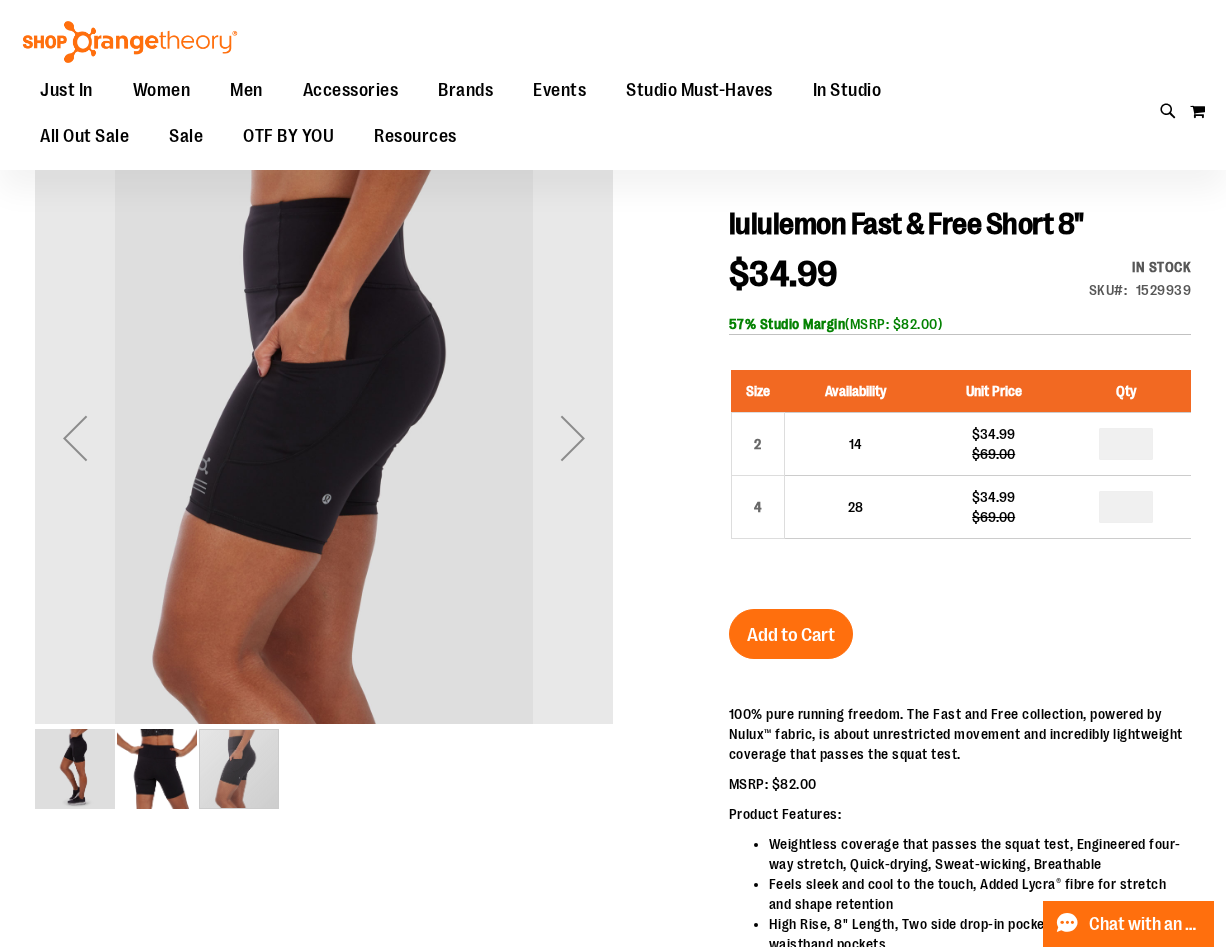 click at bounding box center [75, 769] 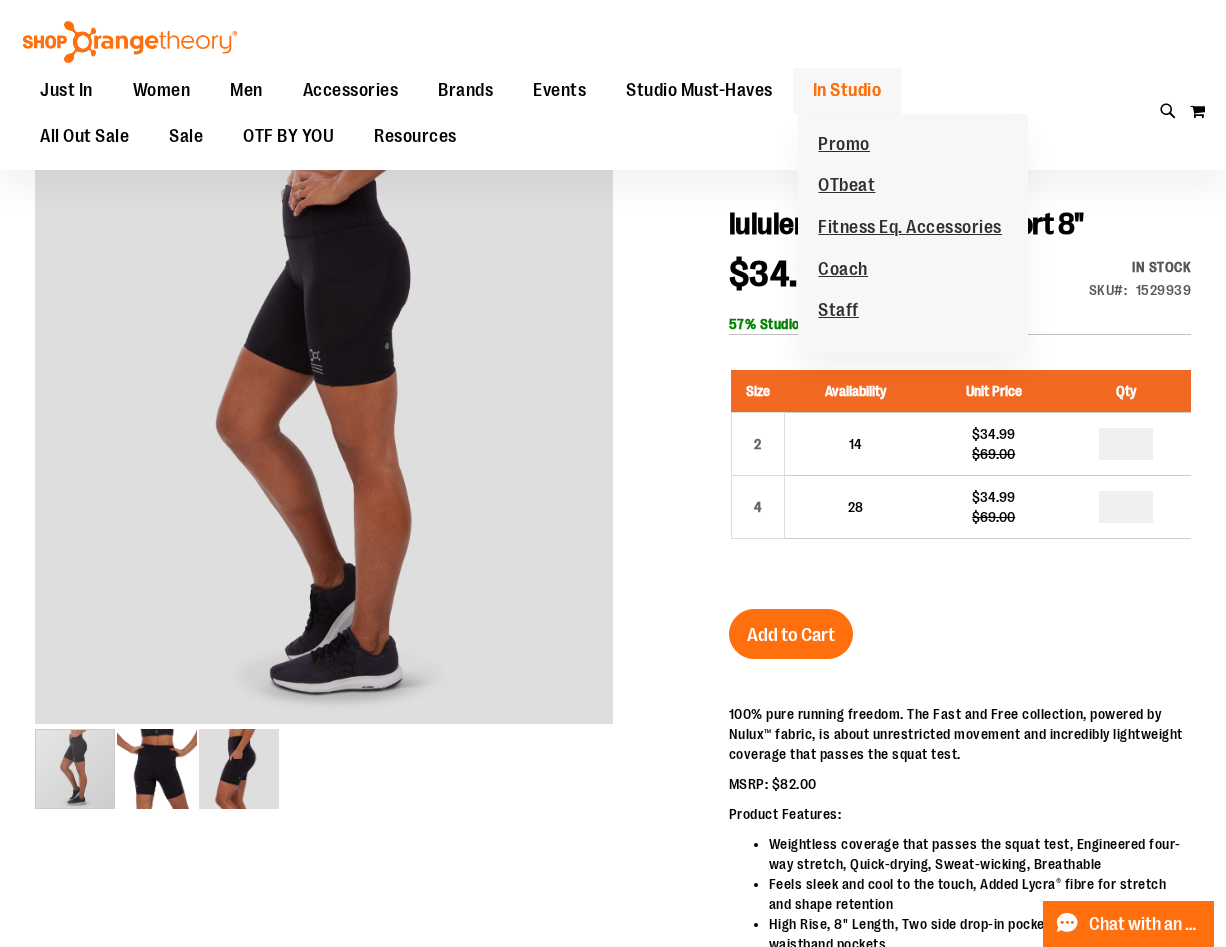 click on "In Studio" at bounding box center (847, 90) 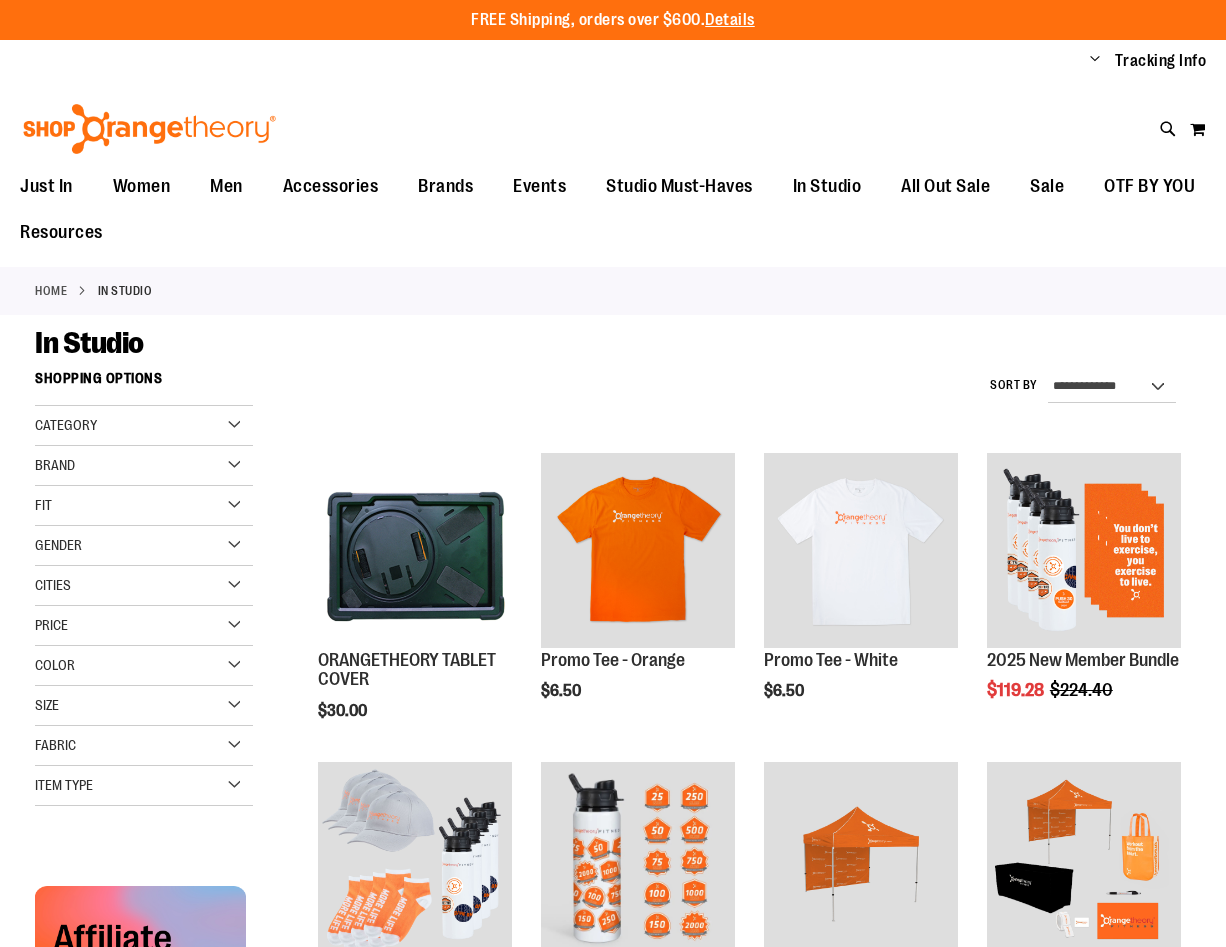 scroll, scrollTop: 0, scrollLeft: 0, axis: both 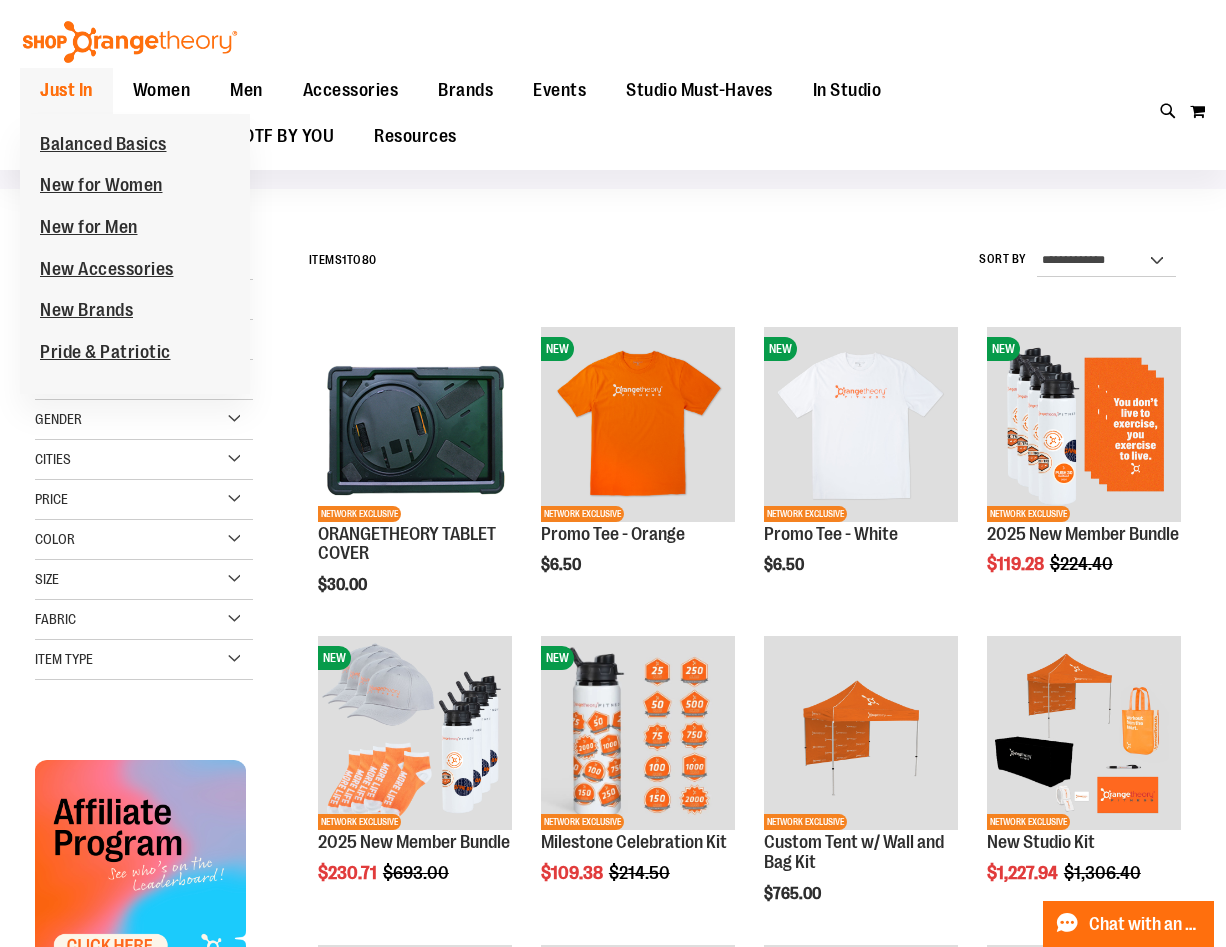 click on "Just In" at bounding box center [66, 90] 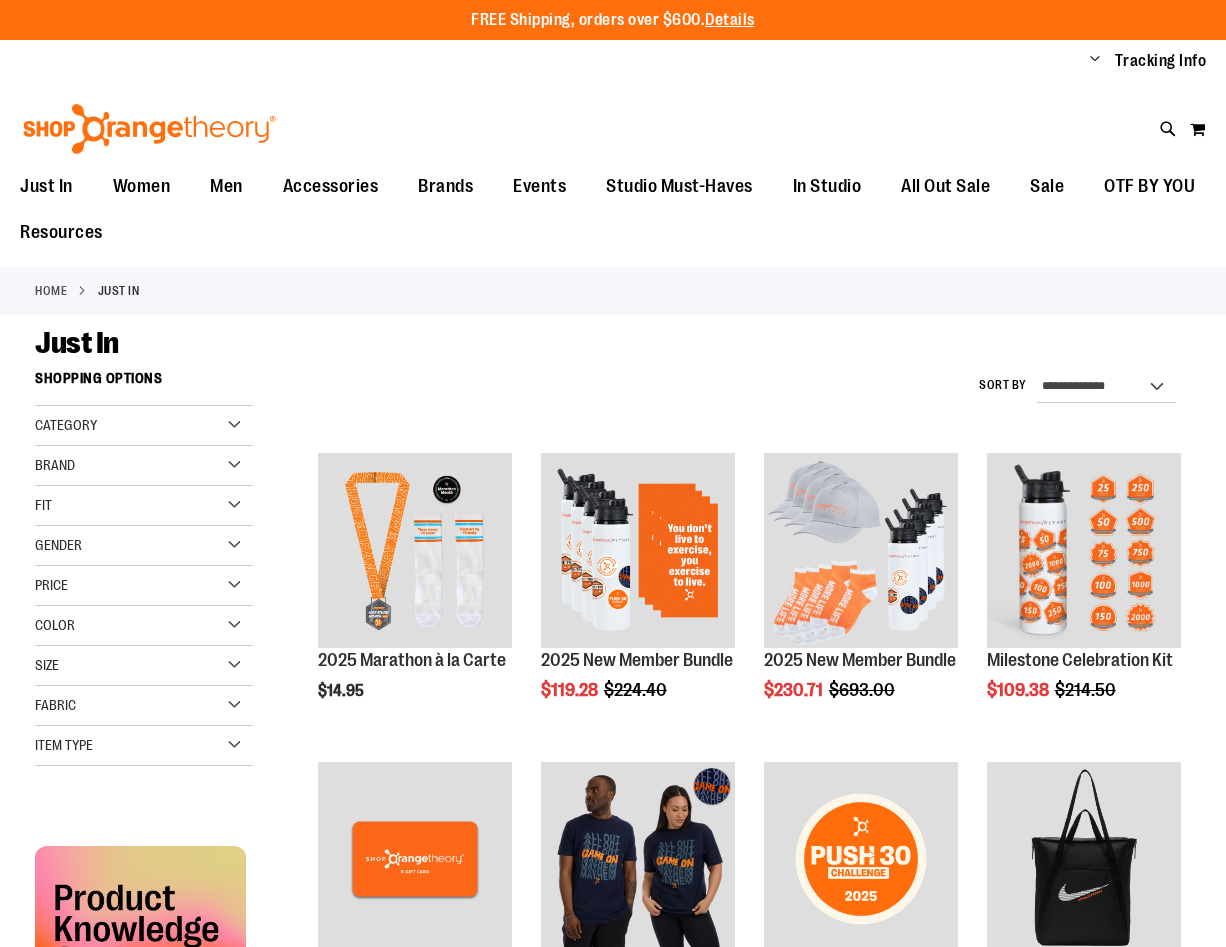 scroll, scrollTop: 0, scrollLeft: 0, axis: both 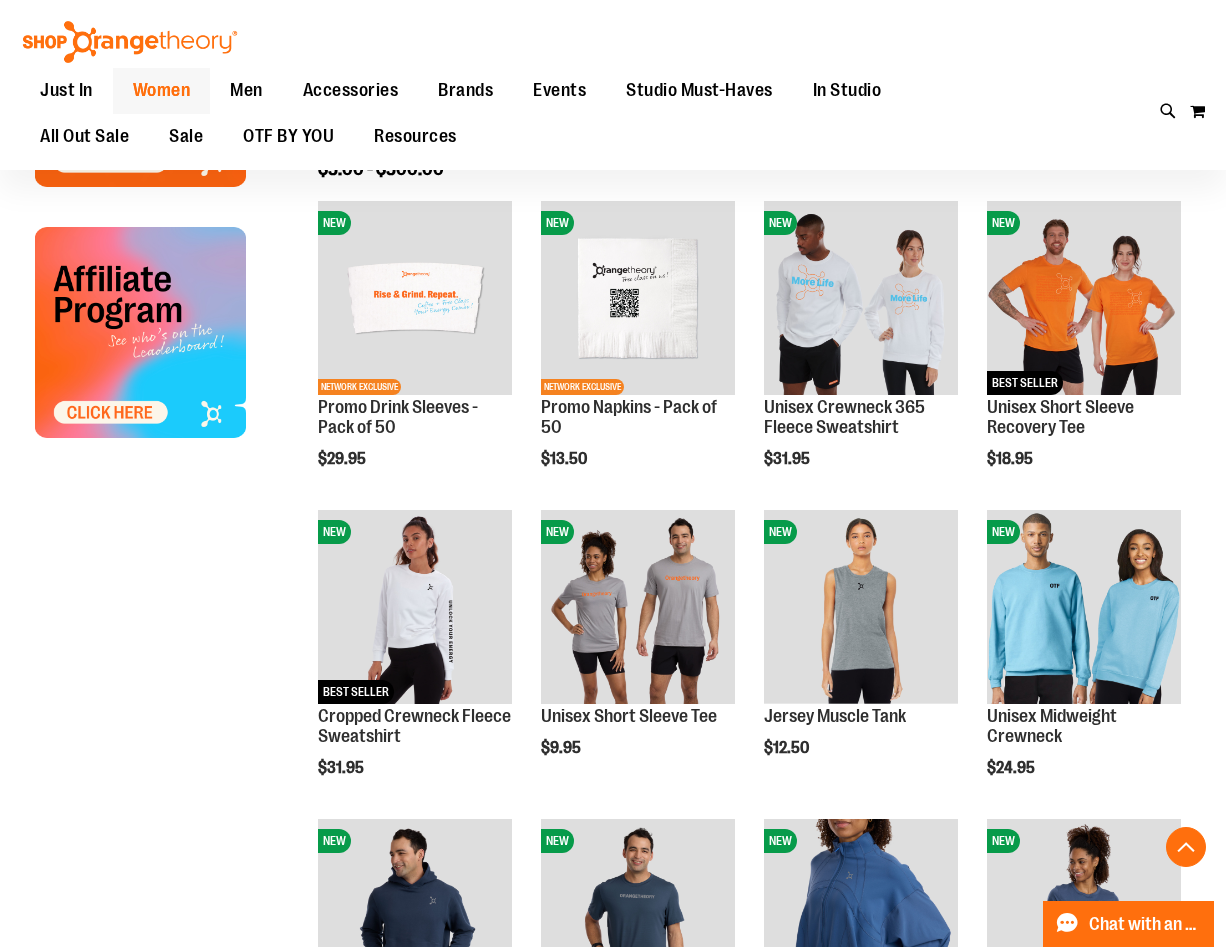 click on "Women" at bounding box center (162, 90) 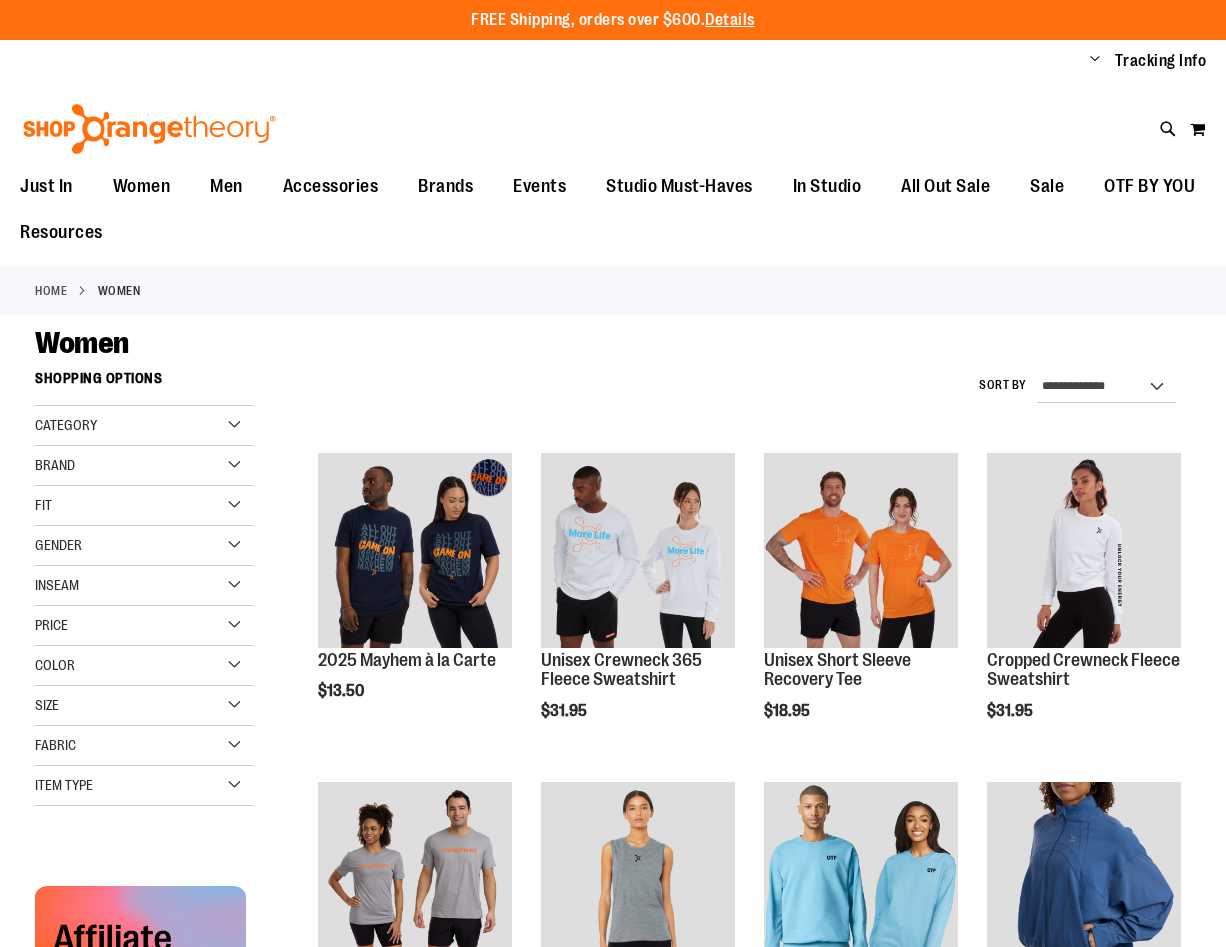 scroll, scrollTop: 0, scrollLeft: 0, axis: both 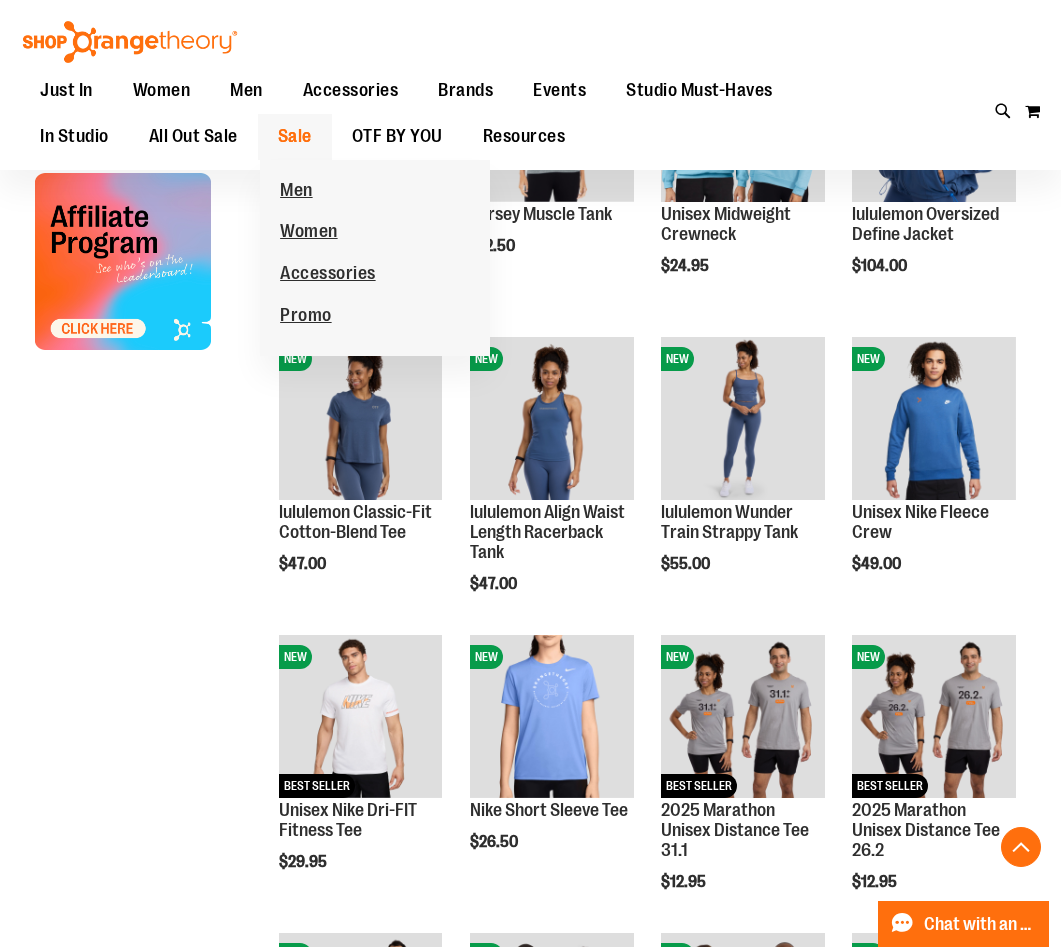 click on "Sale" at bounding box center [295, 136] 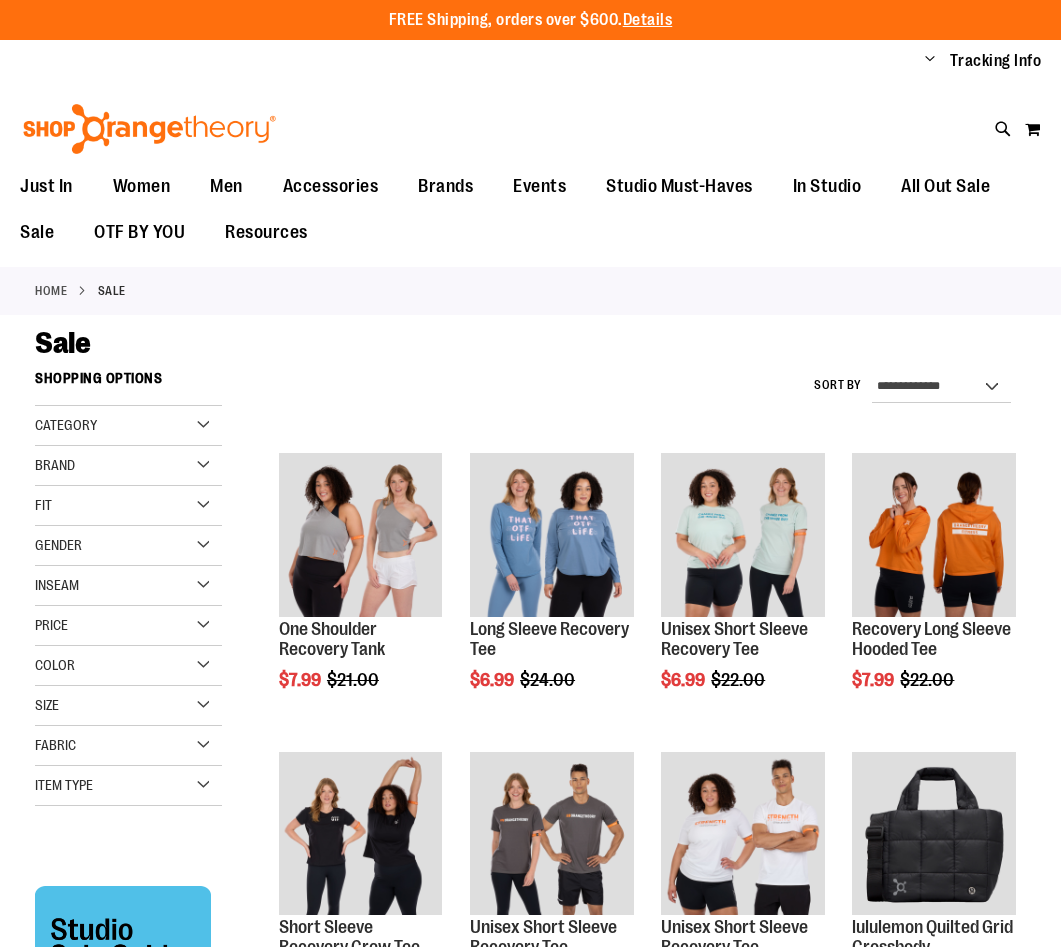 scroll, scrollTop: 0, scrollLeft: 0, axis: both 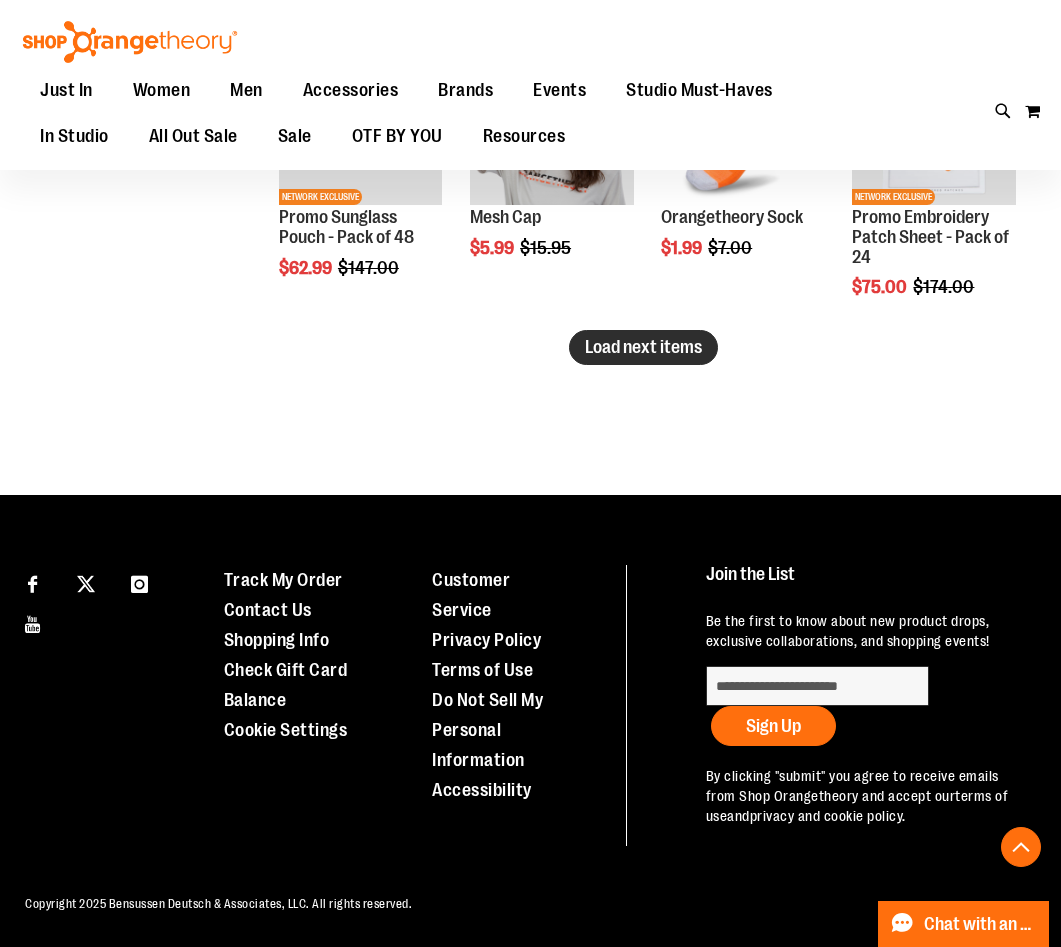 click on "Load next items" at bounding box center (643, 347) 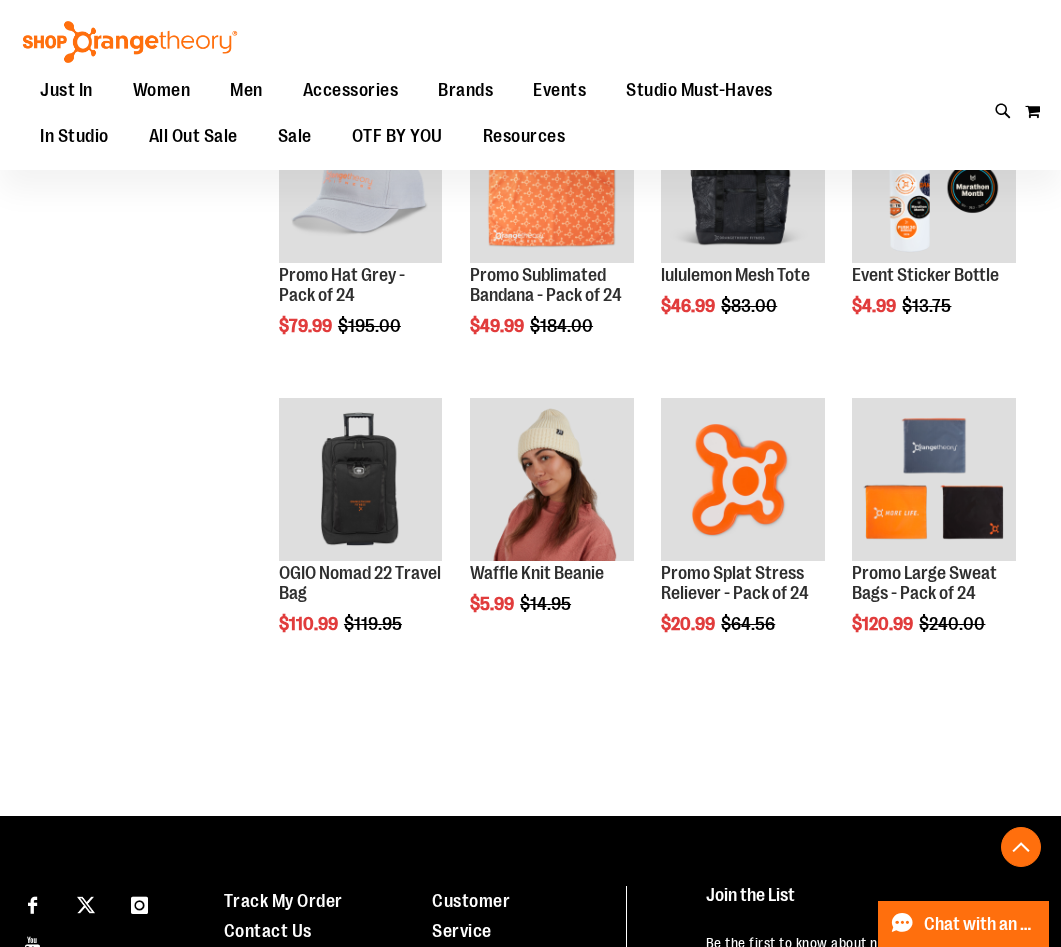 scroll, scrollTop: 3437, scrollLeft: 0, axis: vertical 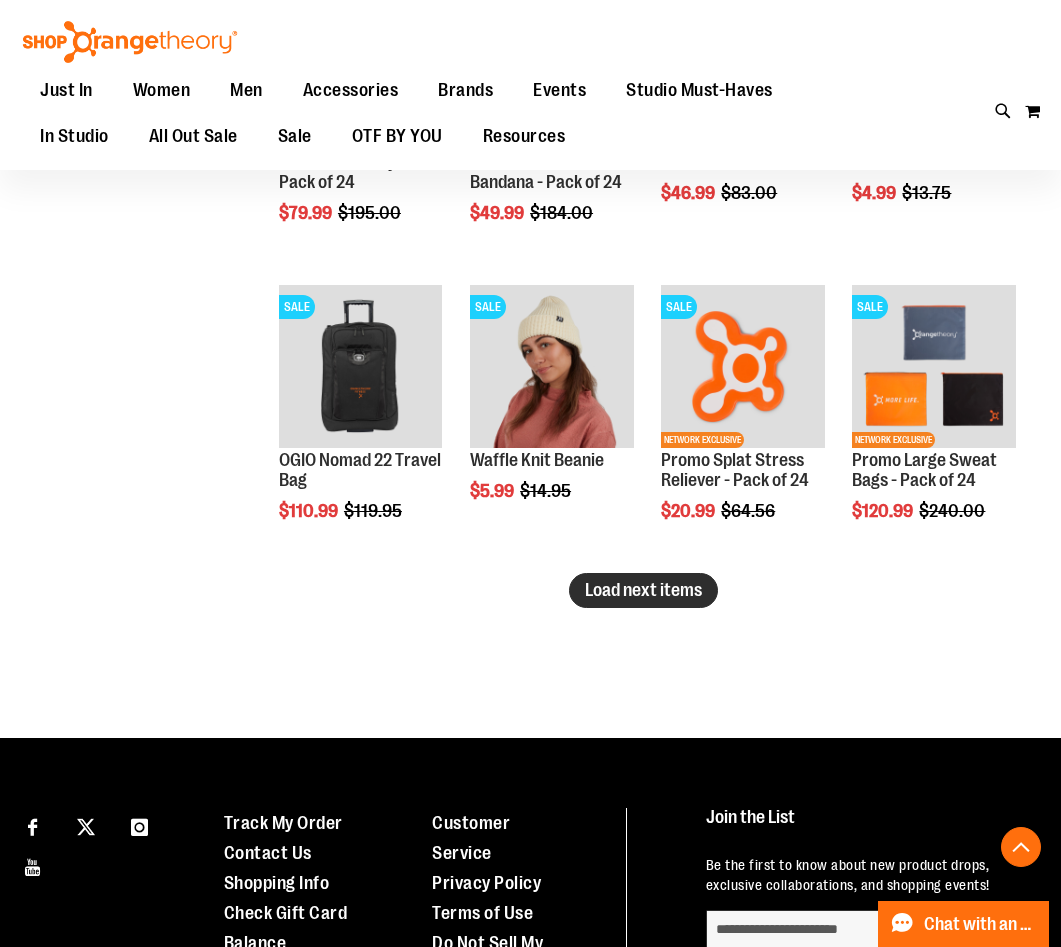 click on "Load next items" at bounding box center [643, 590] 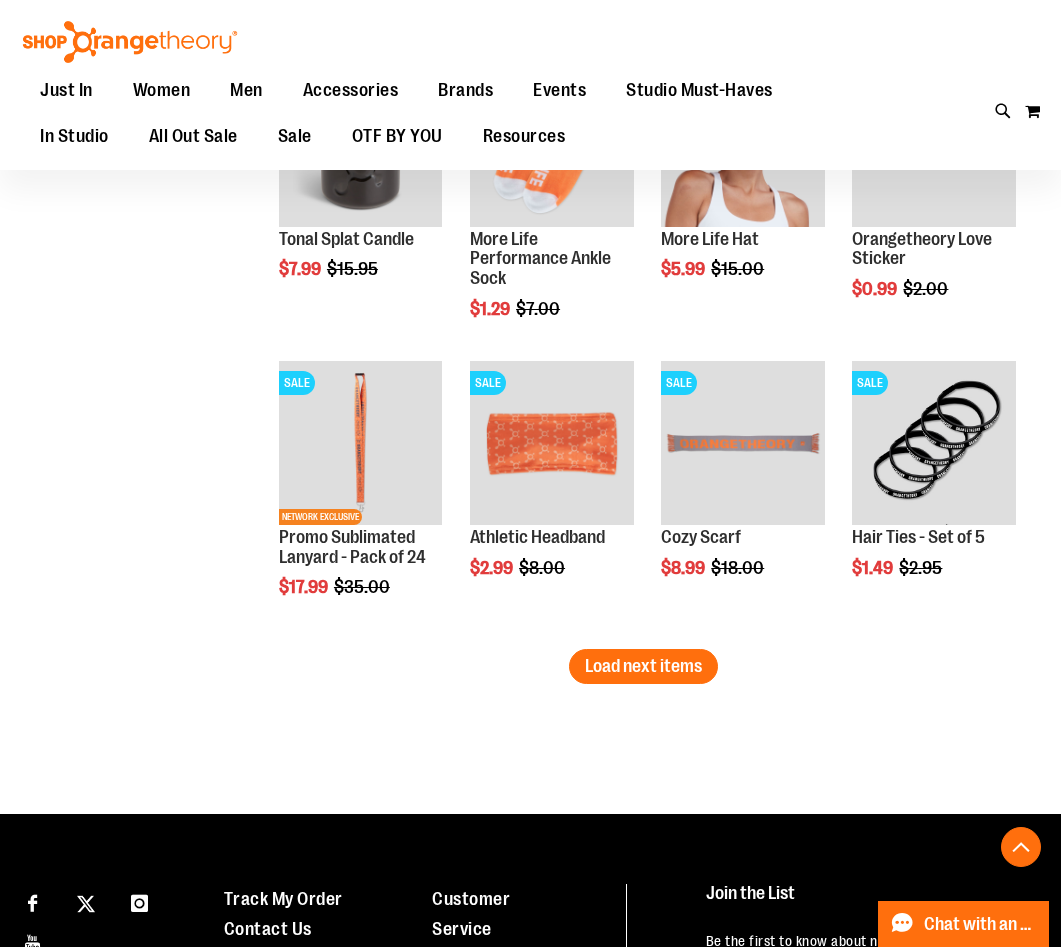 scroll, scrollTop: 4282, scrollLeft: 0, axis: vertical 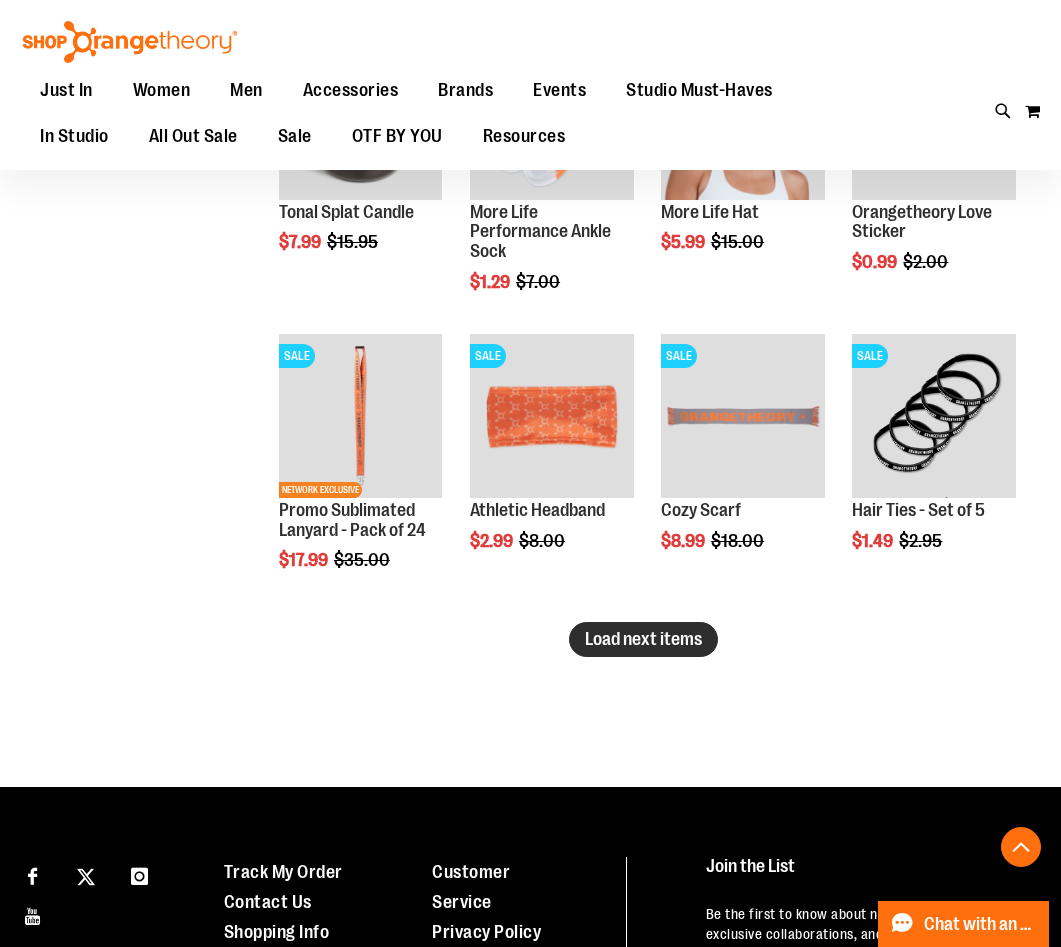 click on "Load next items" at bounding box center (643, 639) 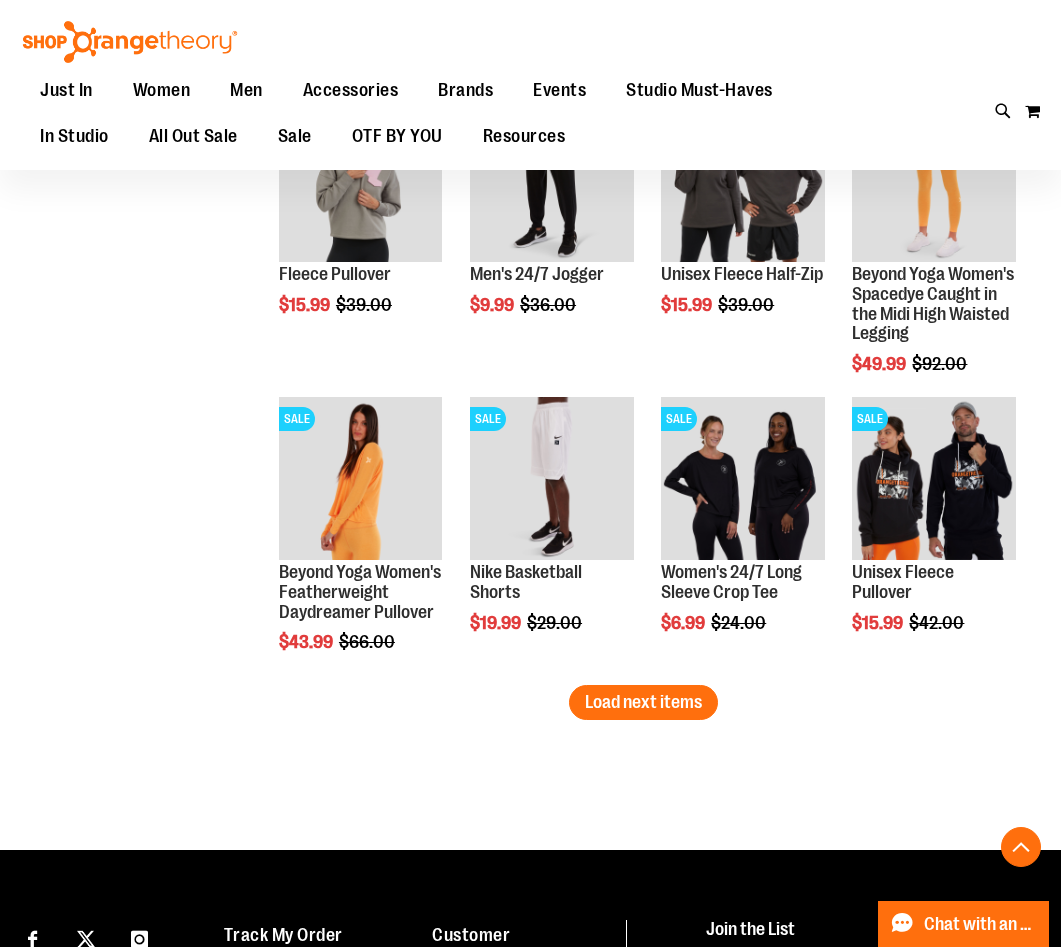 scroll, scrollTop: 5117, scrollLeft: 0, axis: vertical 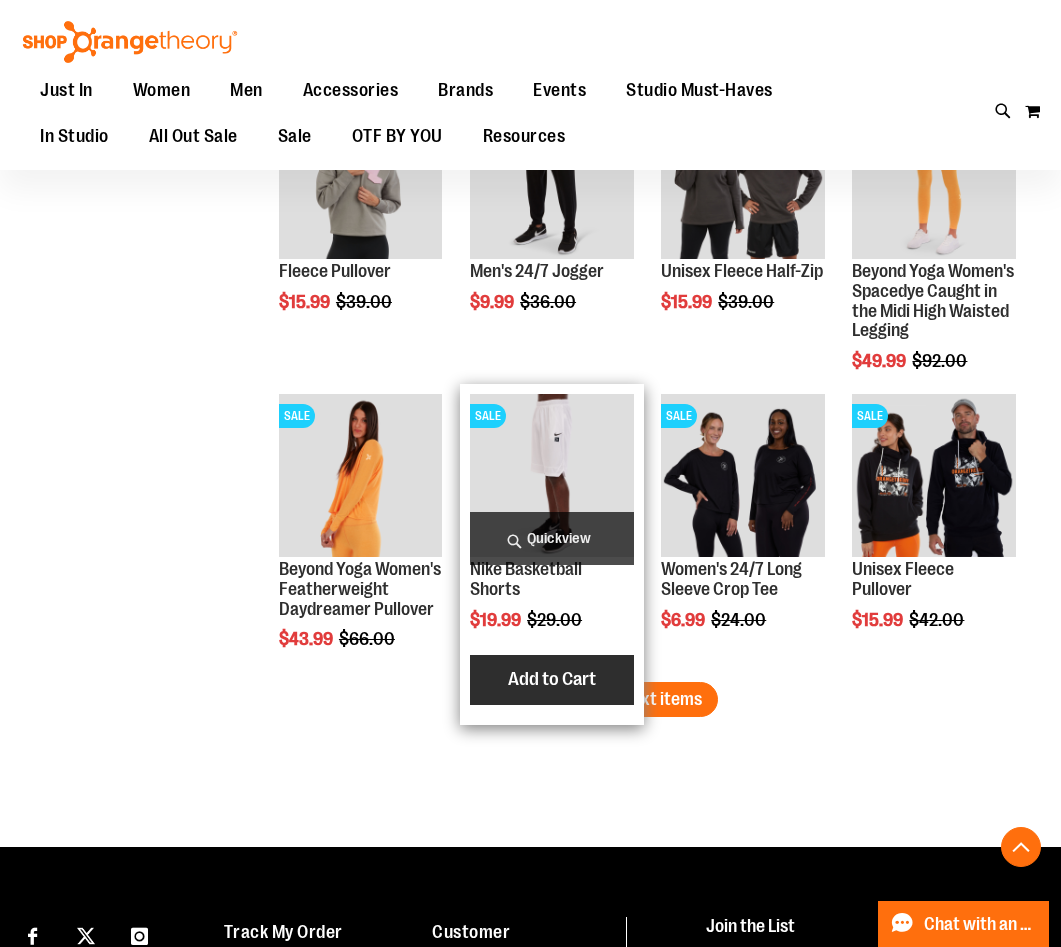 click on "Add to Cart" at bounding box center [552, 680] 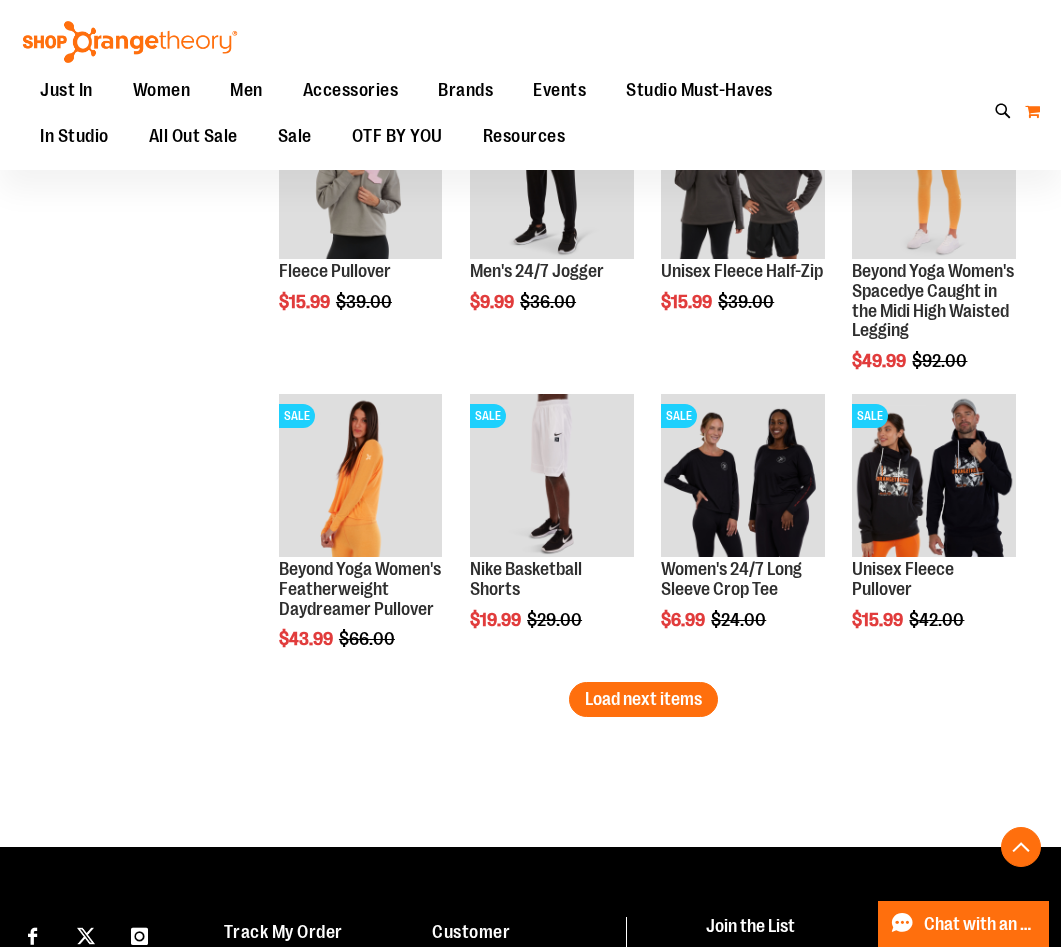 click on "My Cart
0" at bounding box center [1032, 111] 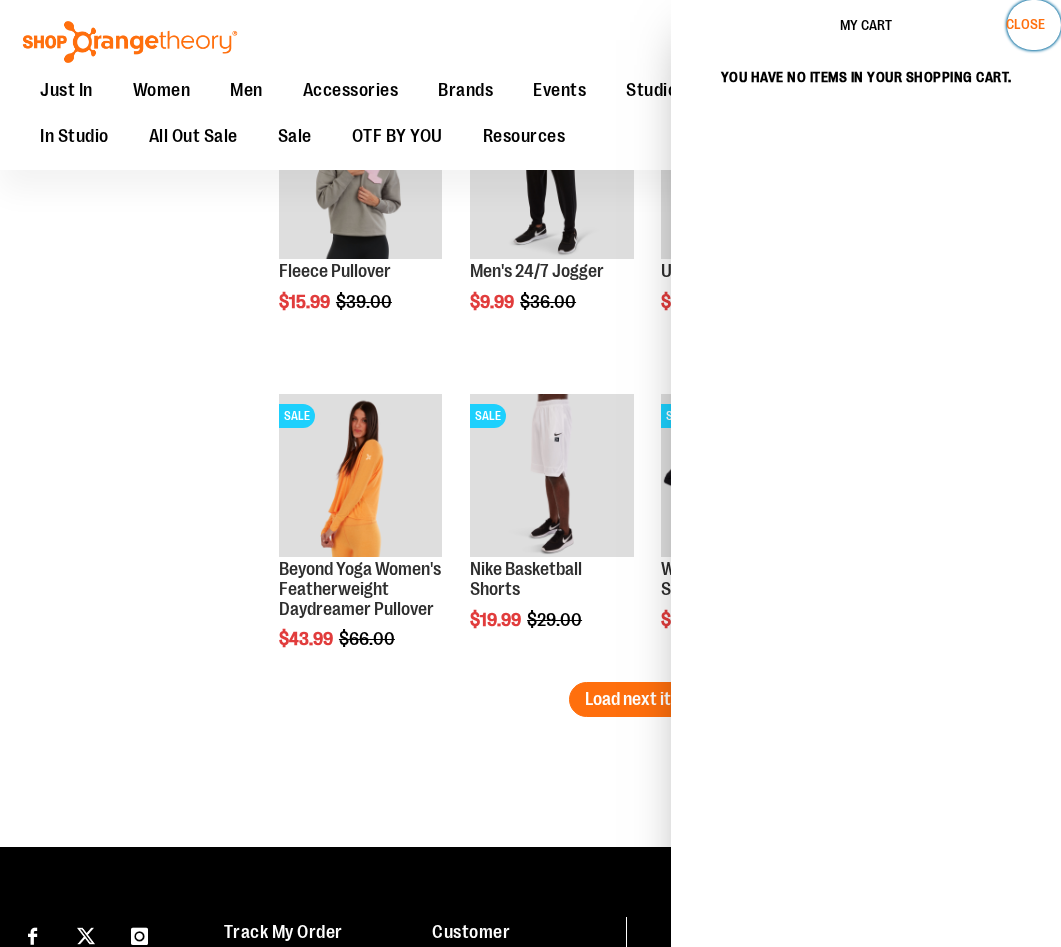 click on "Close" at bounding box center (1025, 24) 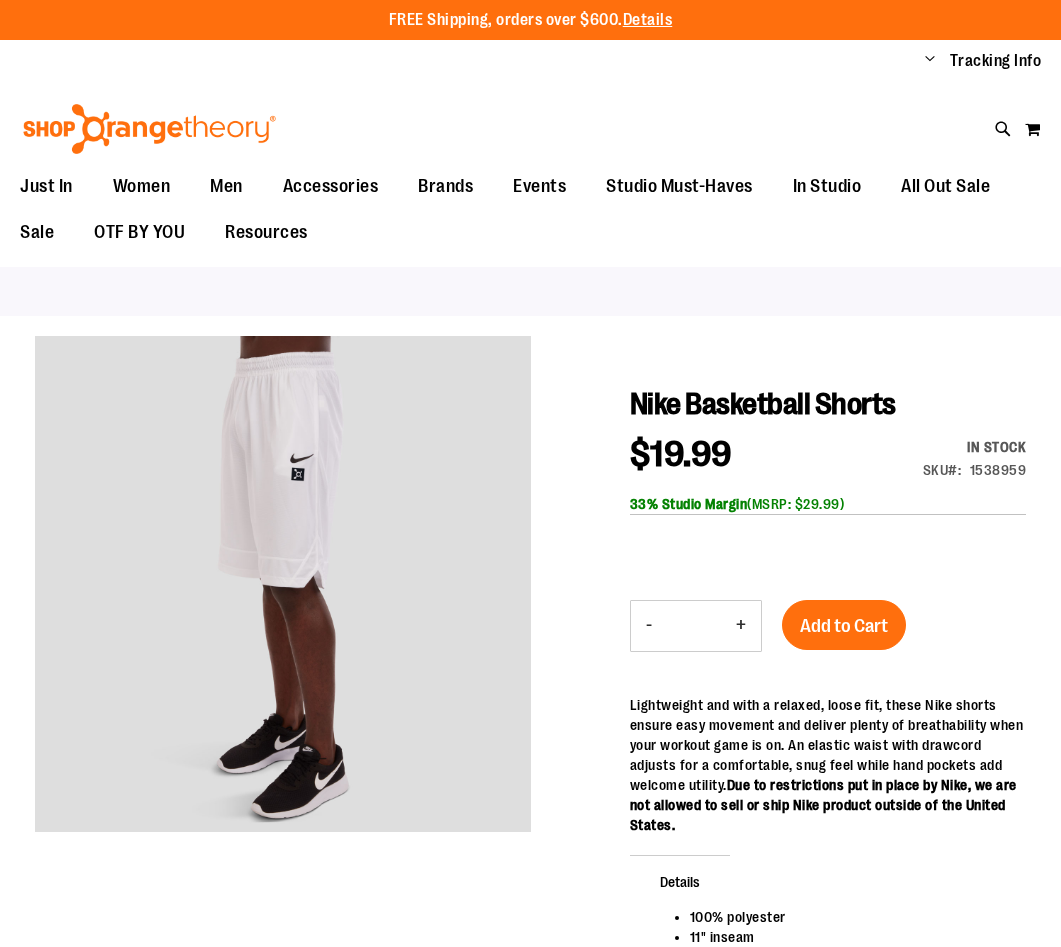 scroll, scrollTop: 0, scrollLeft: 0, axis: both 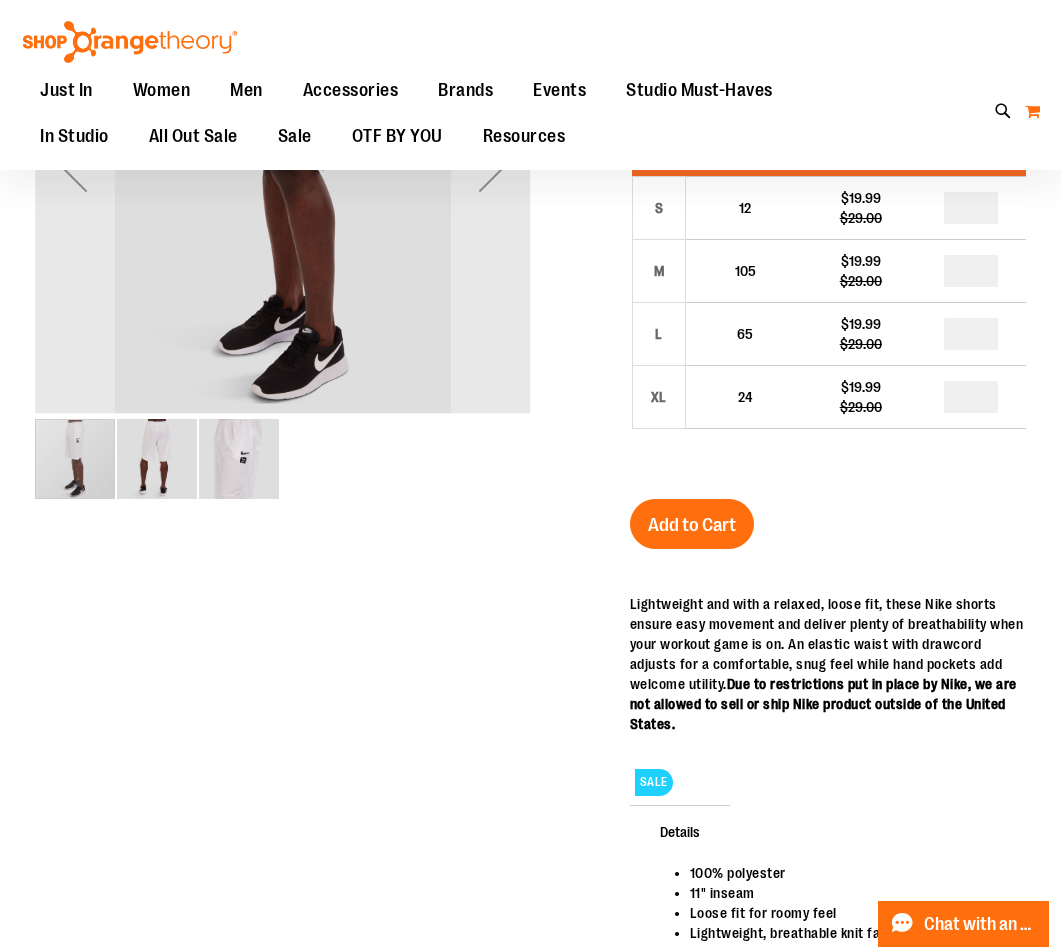 click on "My Cart
0" at bounding box center [1032, 111] 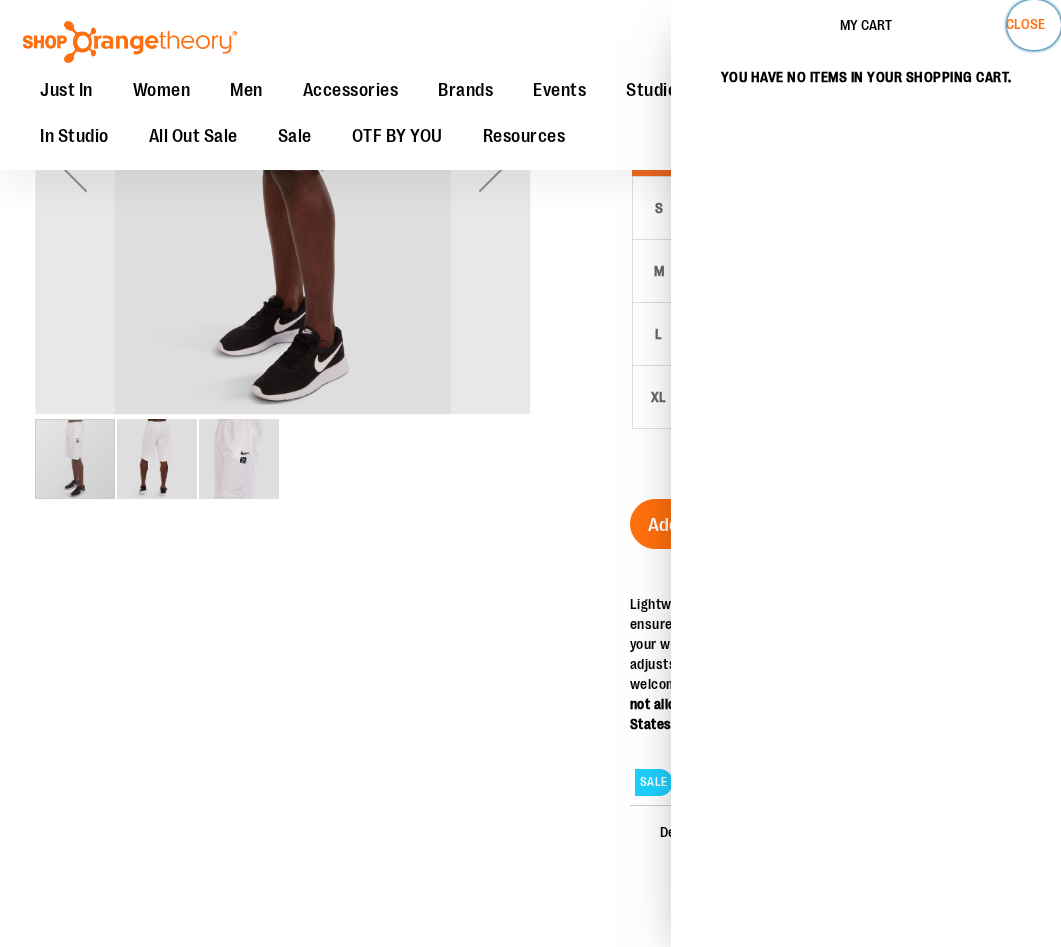 click on "Close" at bounding box center (1025, 24) 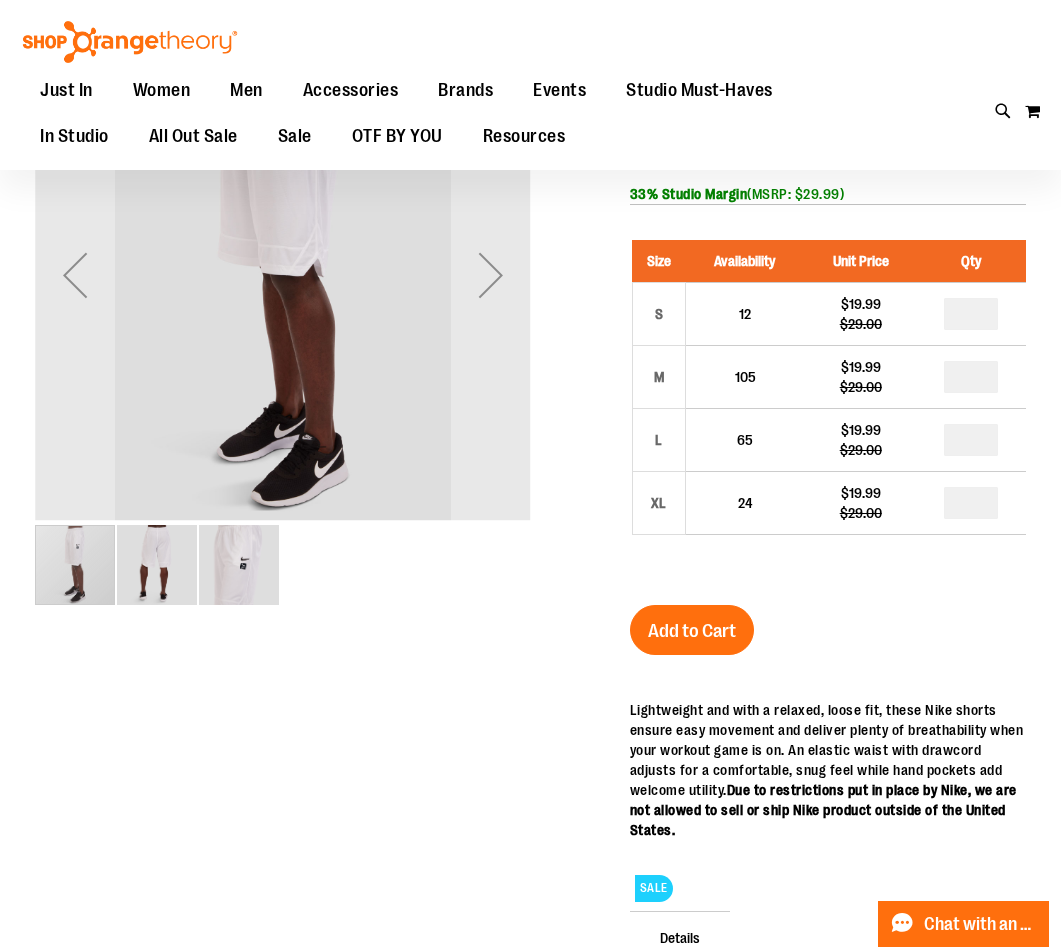 scroll, scrollTop: 0, scrollLeft: 0, axis: both 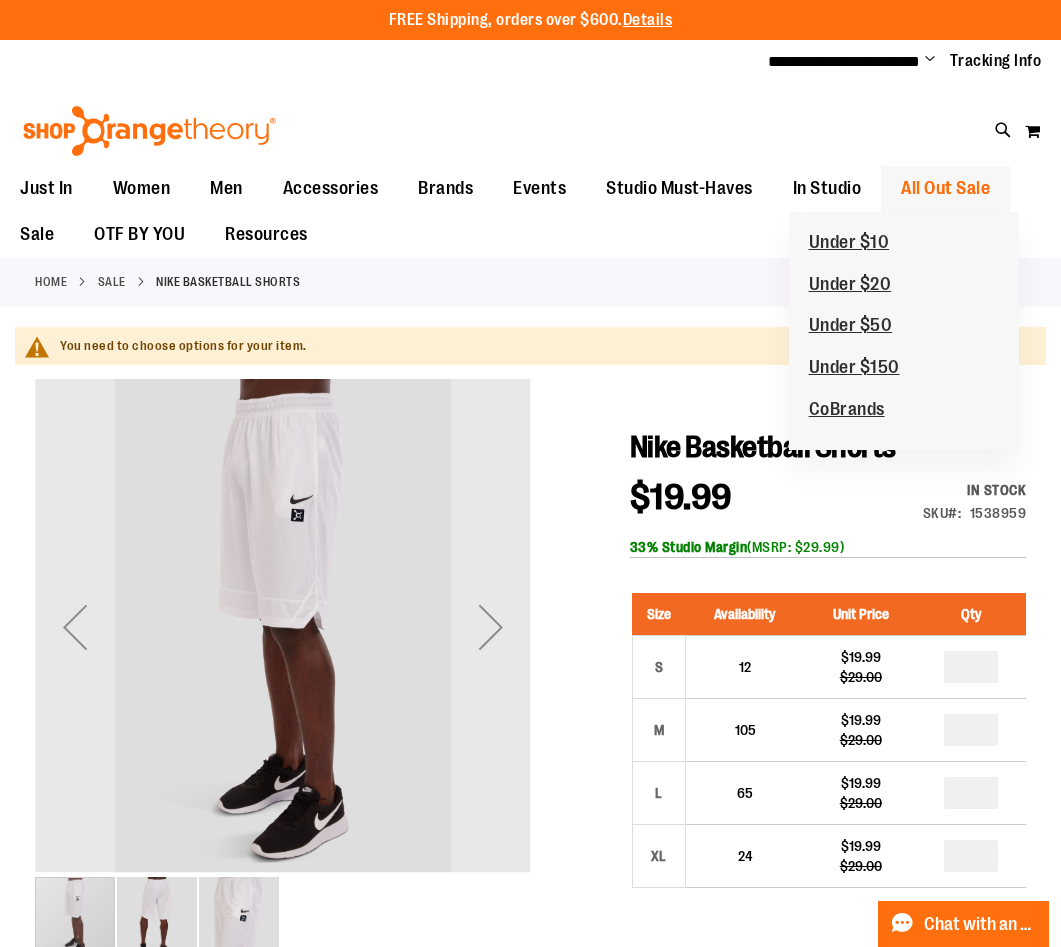 click on "All Out Sale" at bounding box center [945, 188] 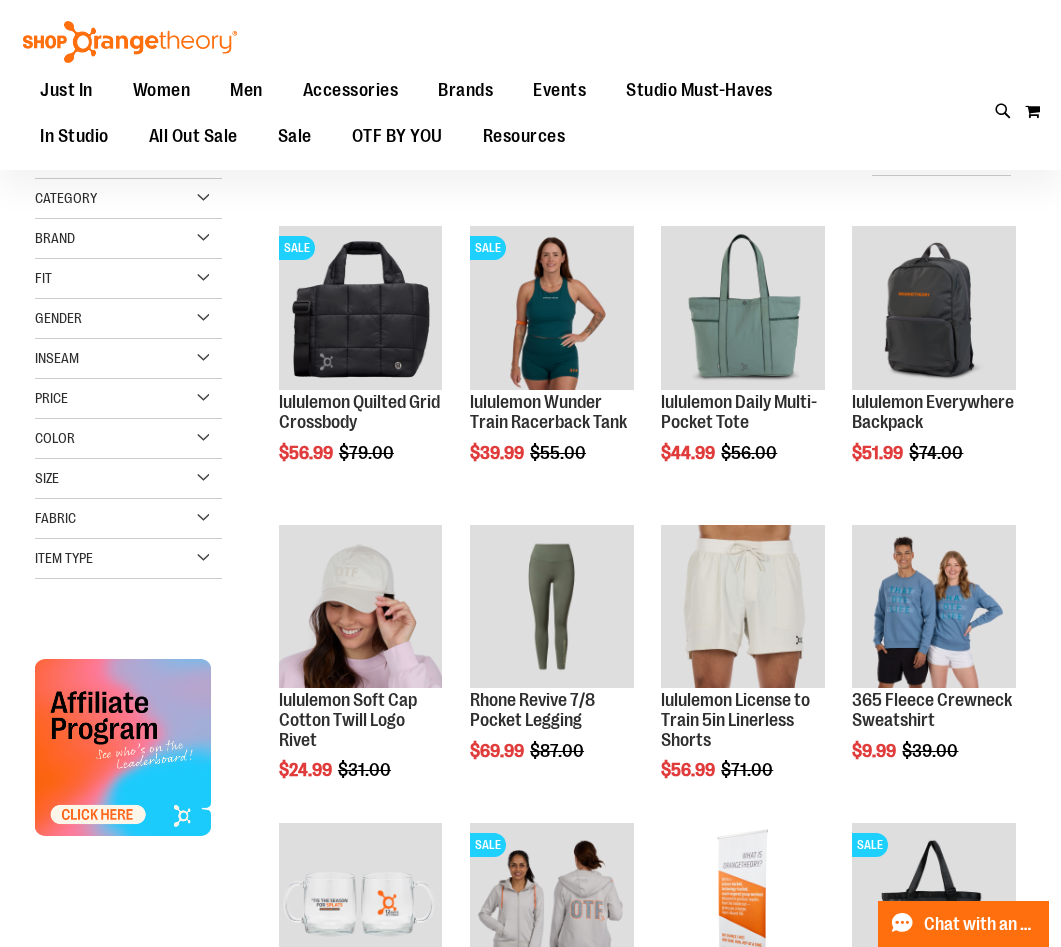 scroll, scrollTop: 329, scrollLeft: 0, axis: vertical 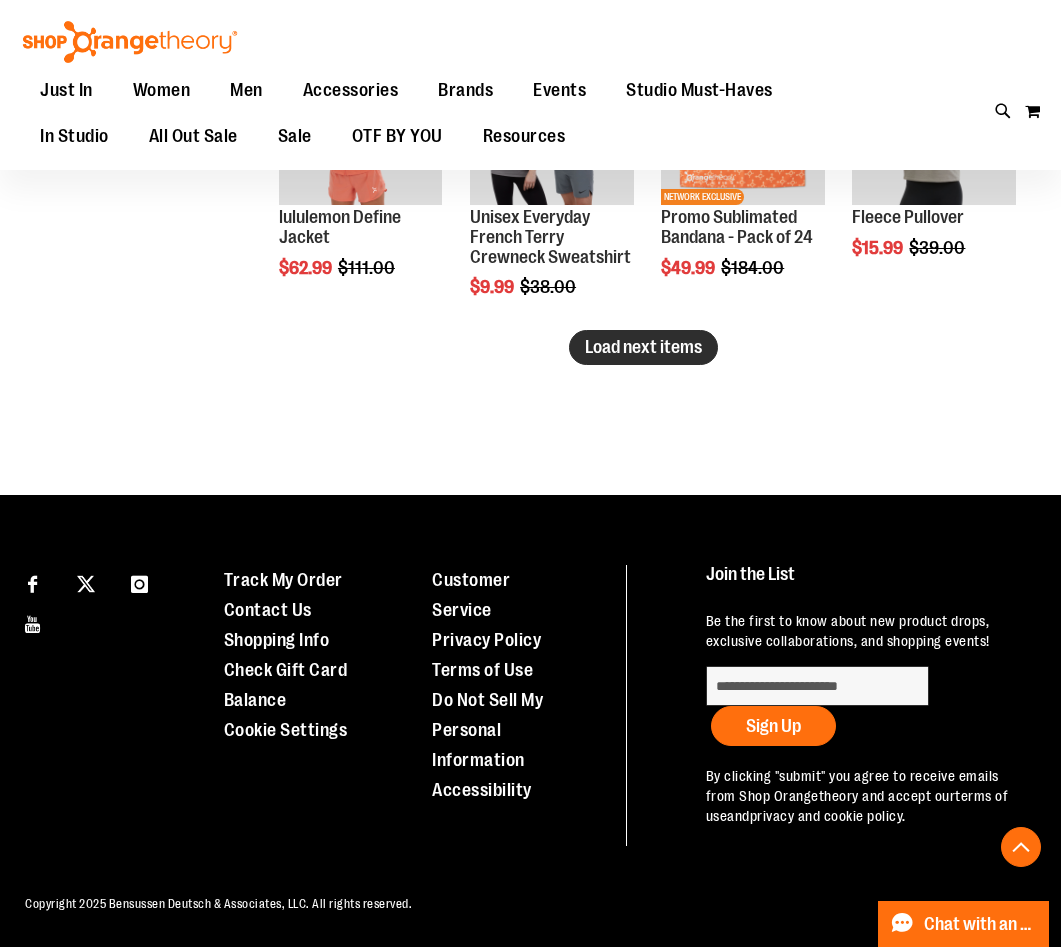 click on "Load next items" at bounding box center [643, 347] 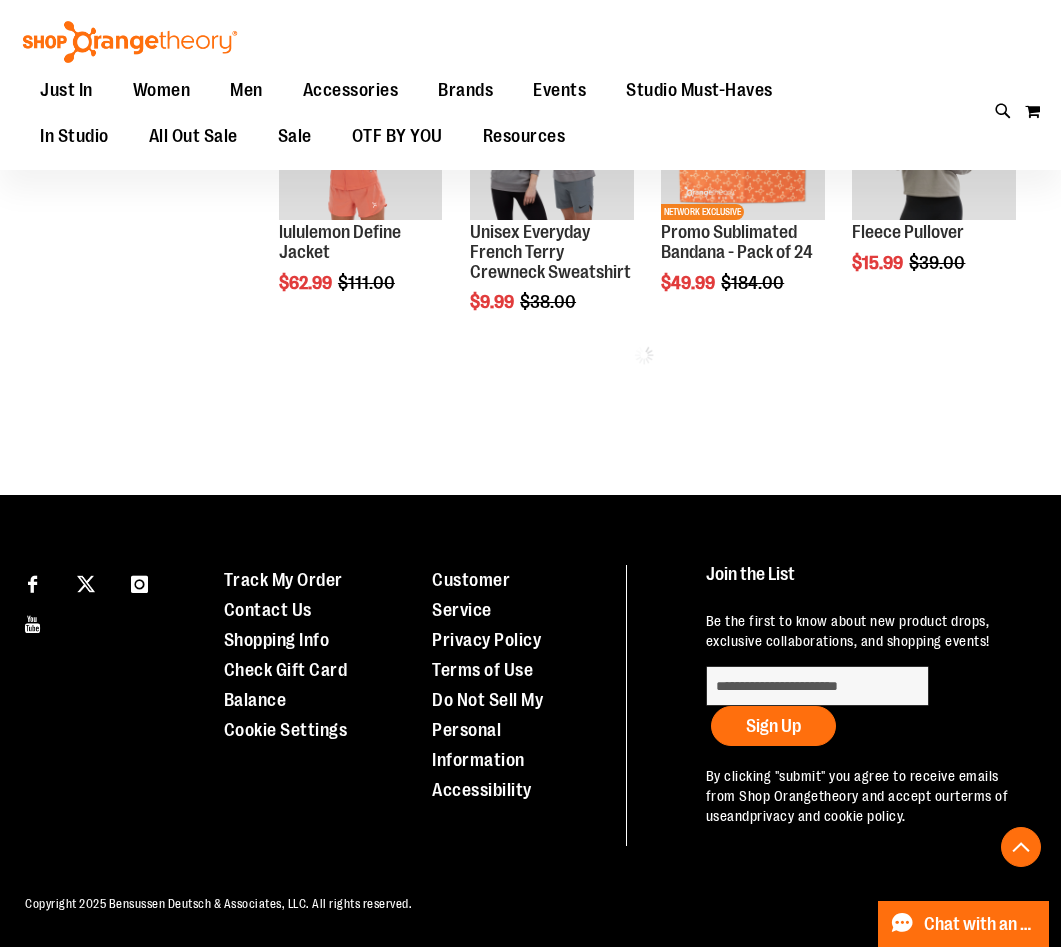 scroll, scrollTop: 2771, scrollLeft: 0, axis: vertical 